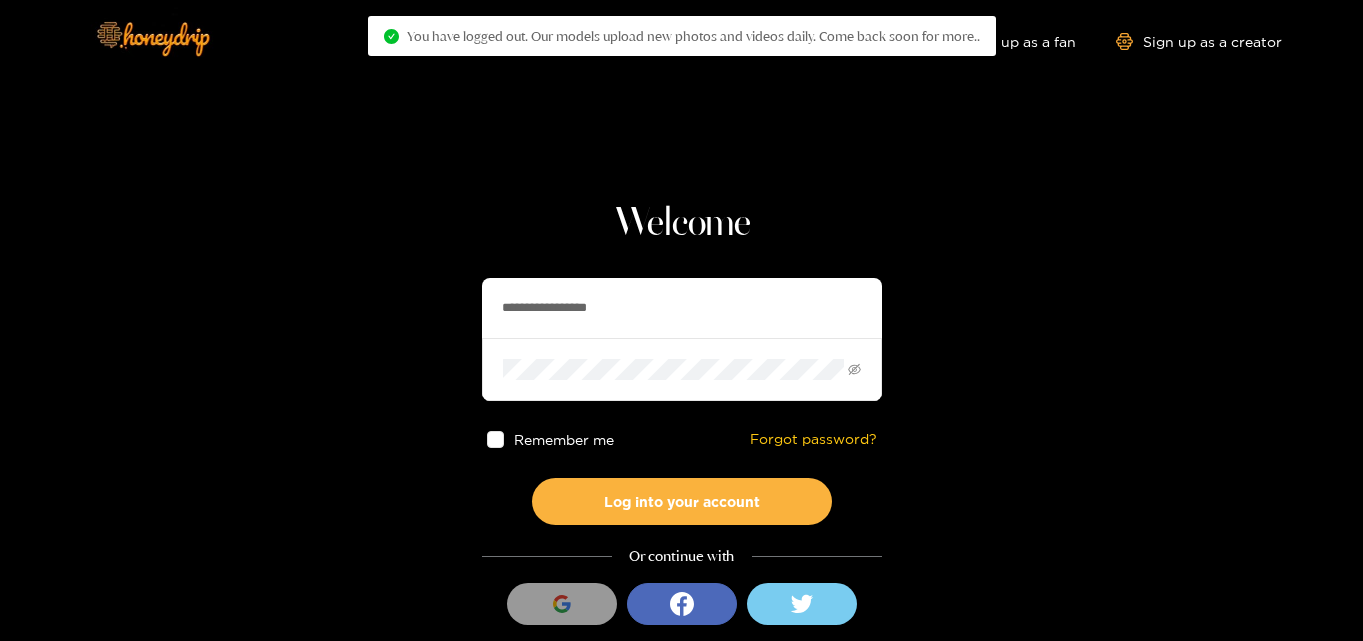 scroll, scrollTop: 0, scrollLeft: 0, axis: both 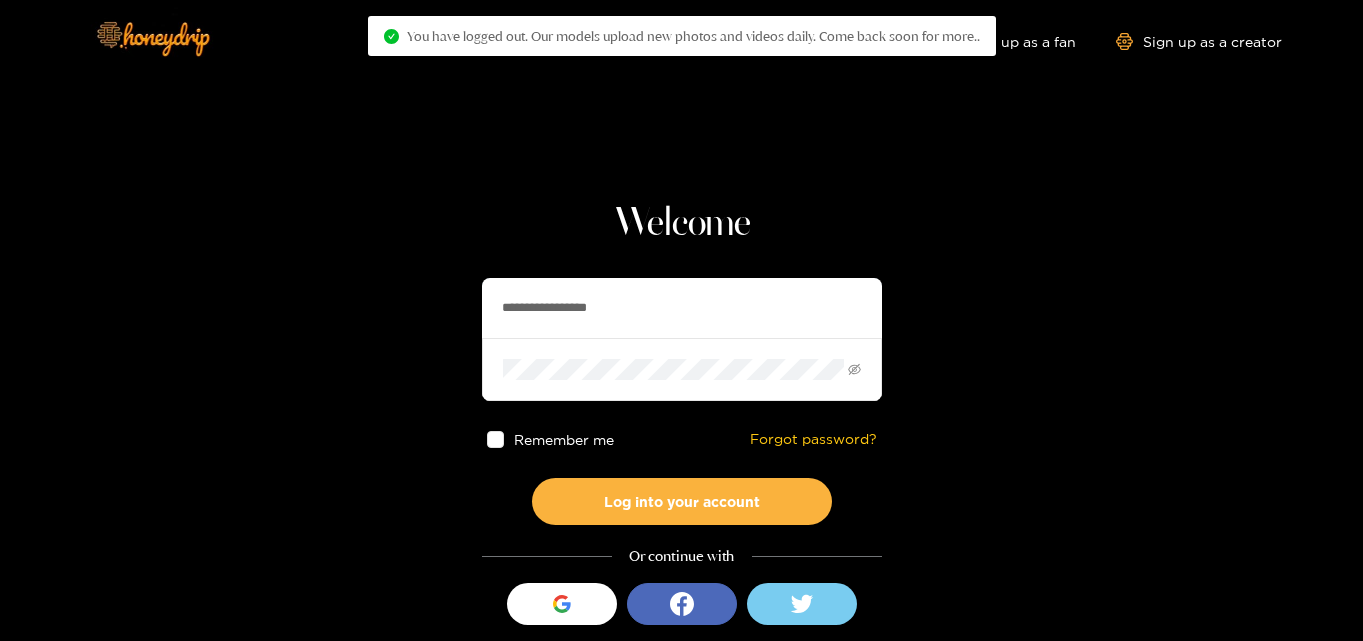 drag, startPoint x: 655, startPoint y: 299, endPoint x: 216, endPoint y: 258, distance: 440.91043 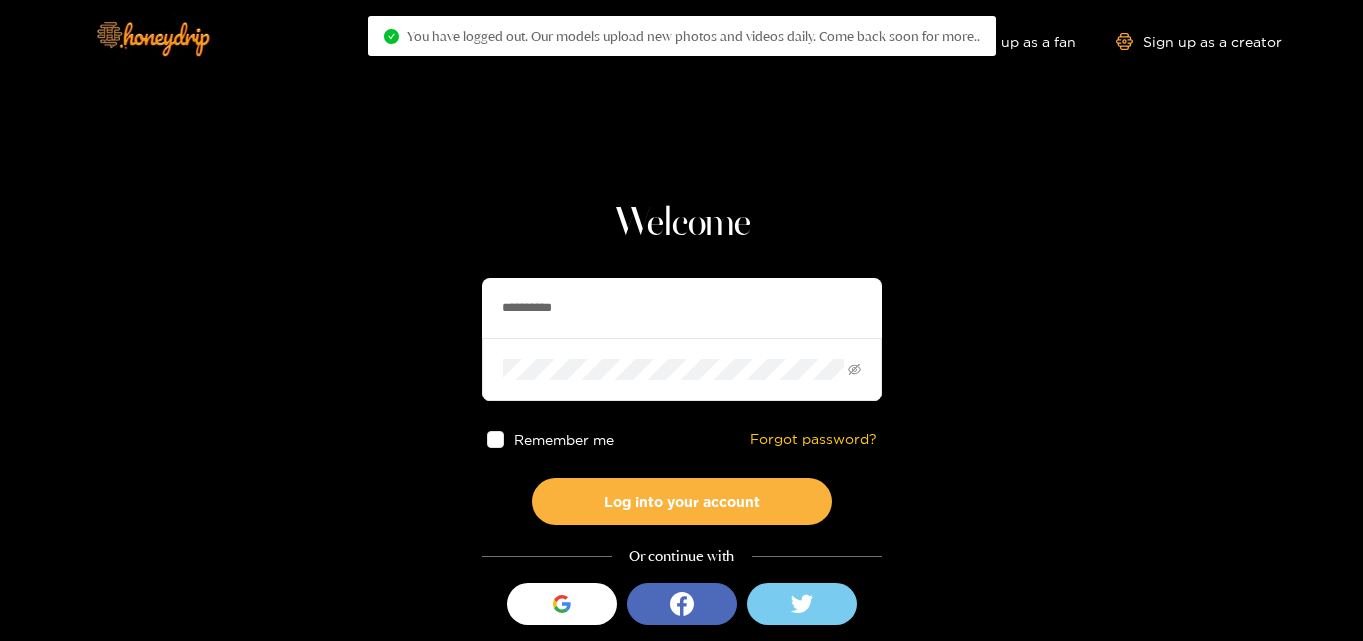 type on "**********" 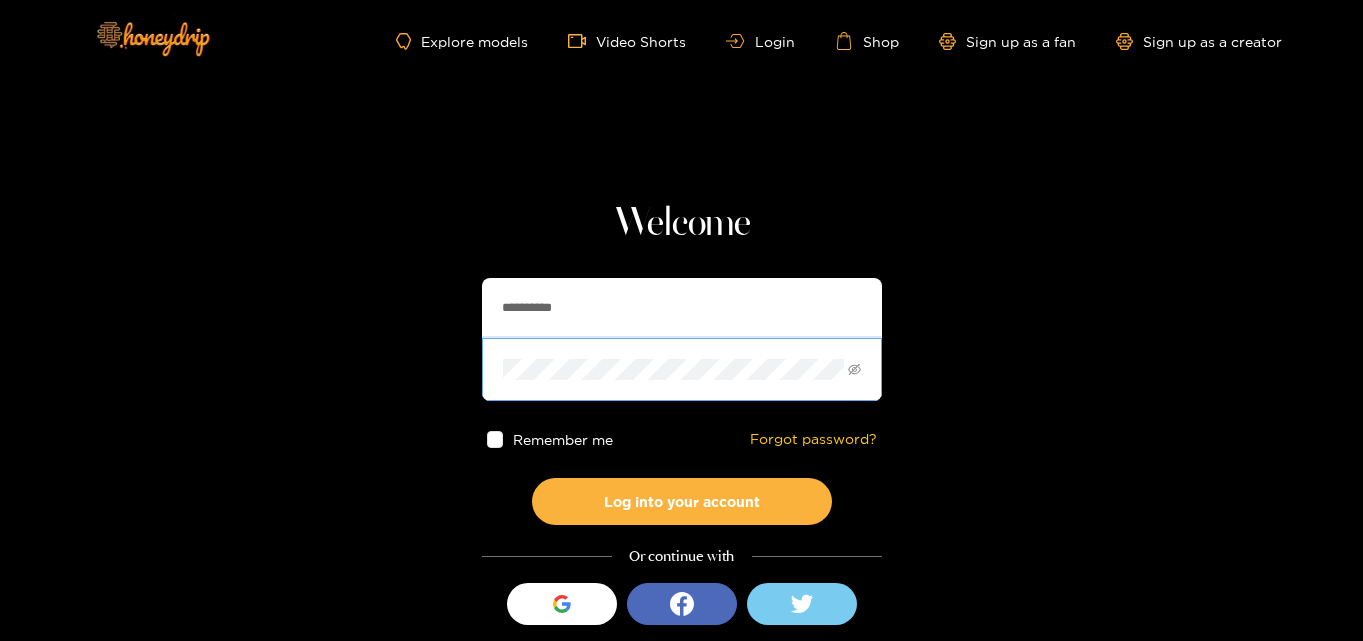 click on "**********" at bounding box center (681, 355) 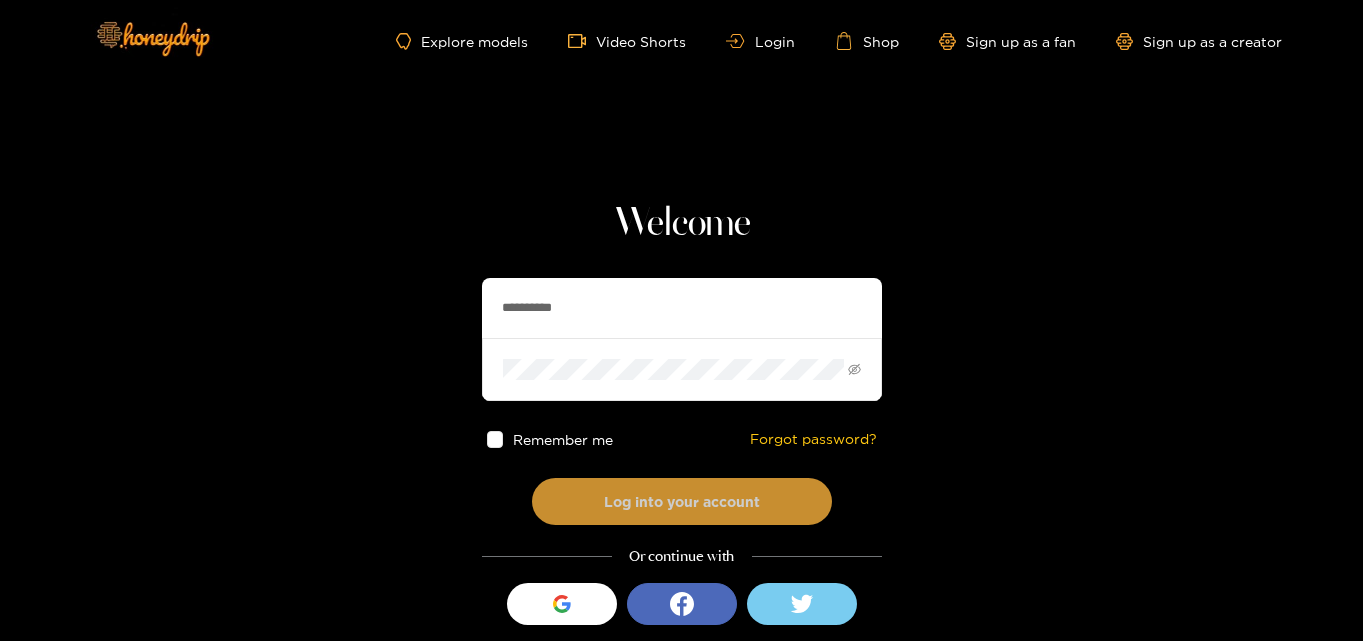 click on "Log into your account" at bounding box center [682, 501] 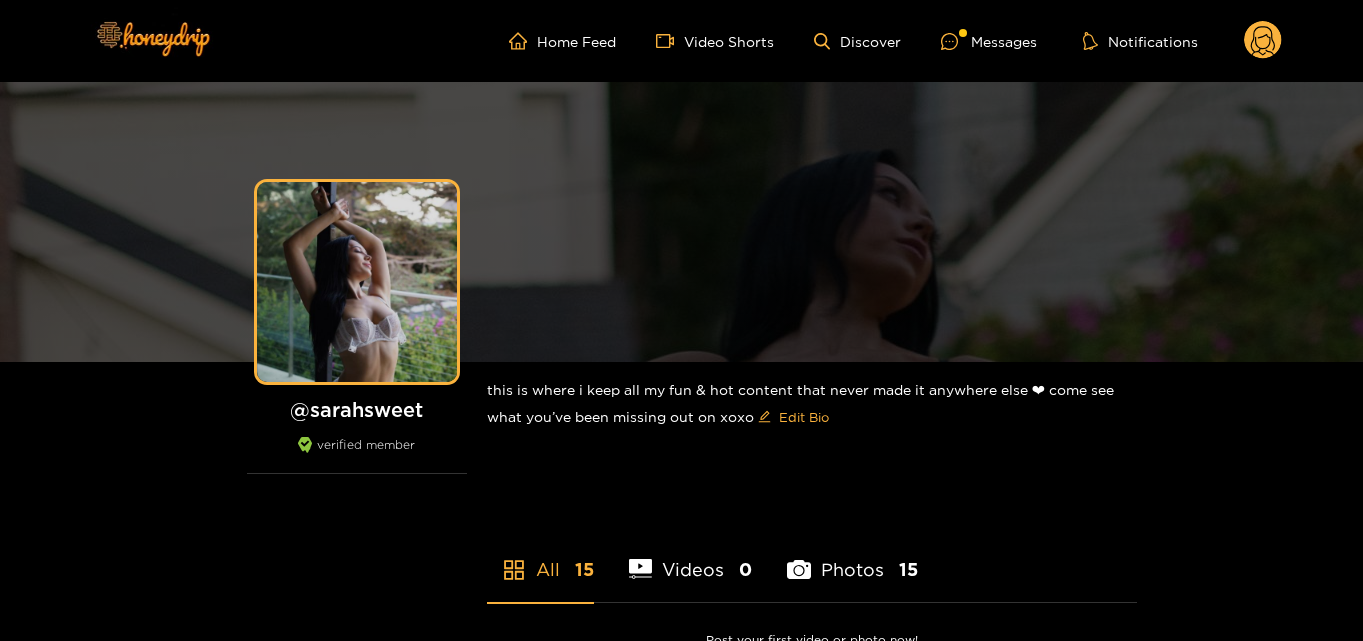 scroll, scrollTop: 0, scrollLeft: 0, axis: both 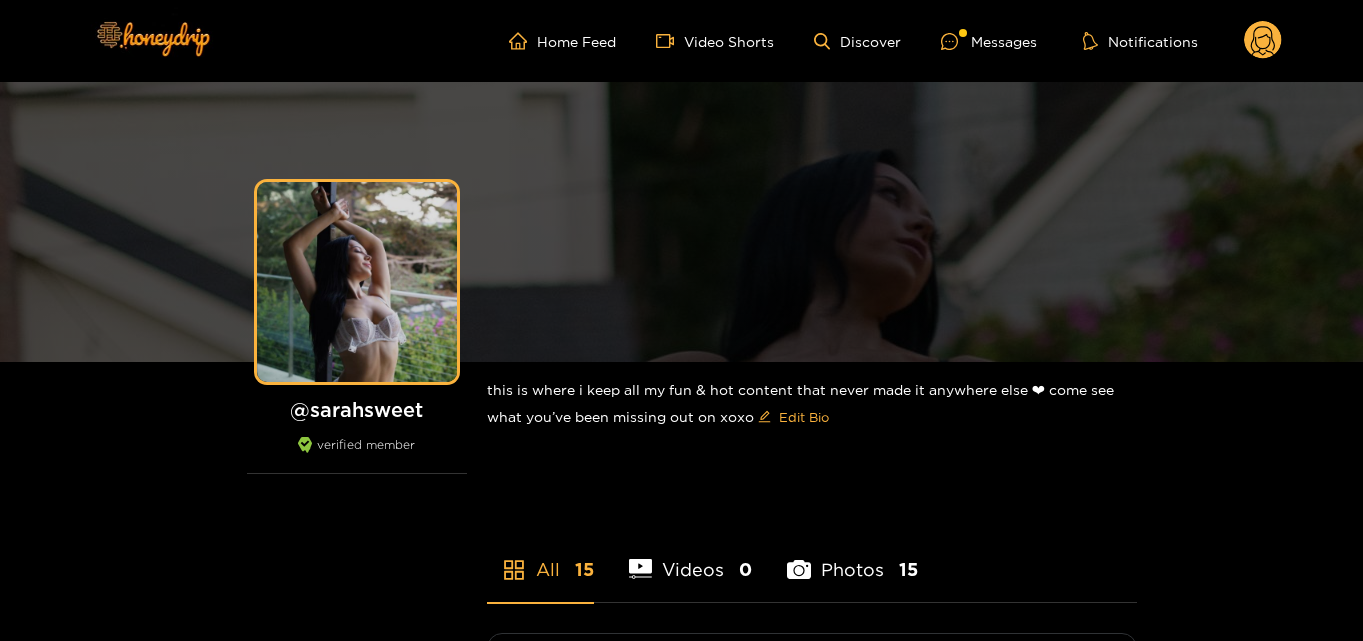 click 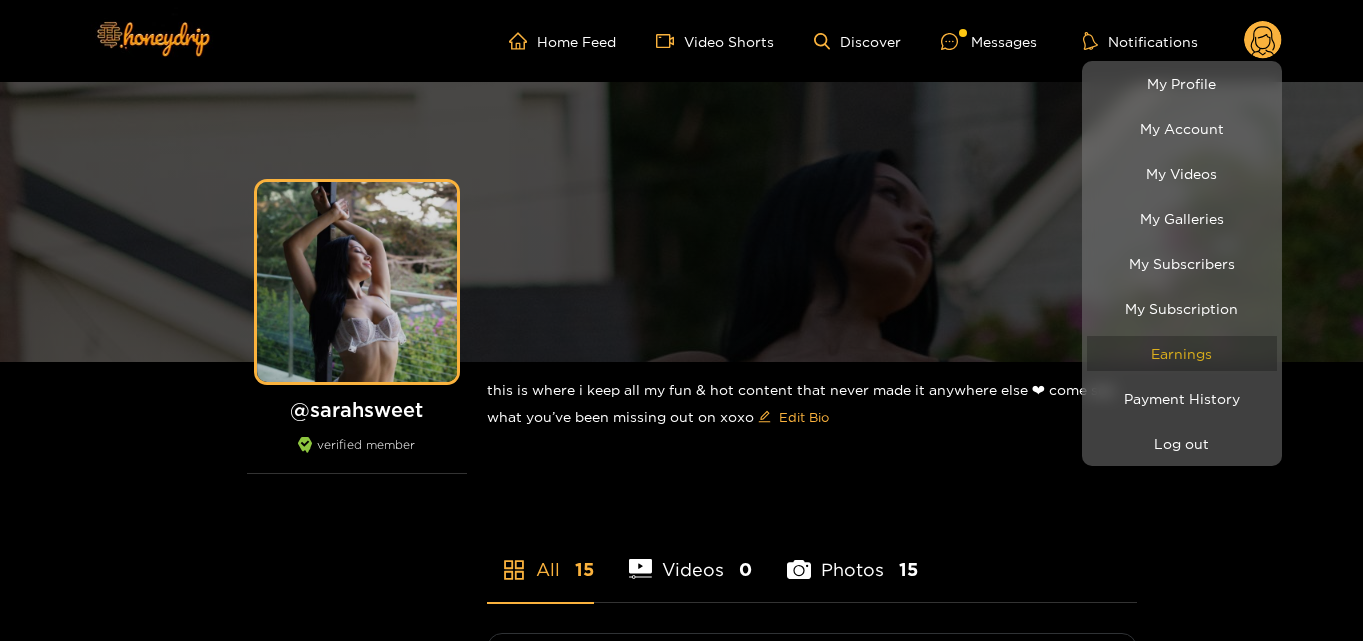 click on "Earnings" at bounding box center [1182, 353] 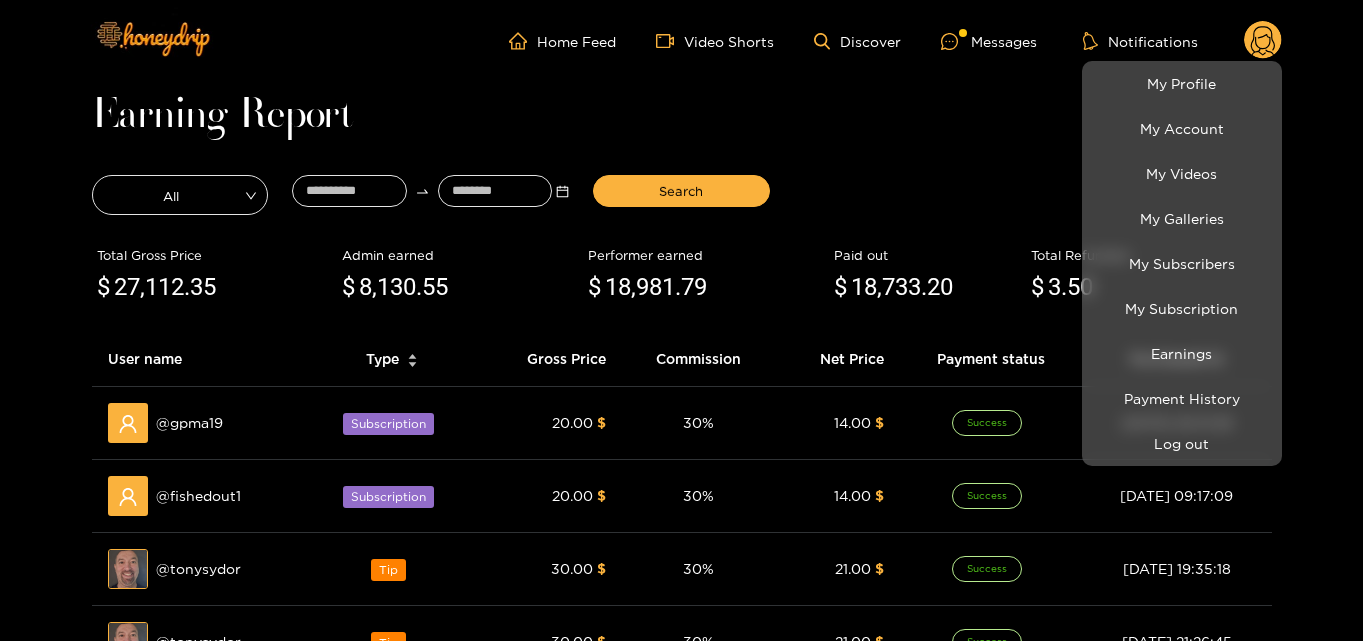 click at bounding box center [681, 320] 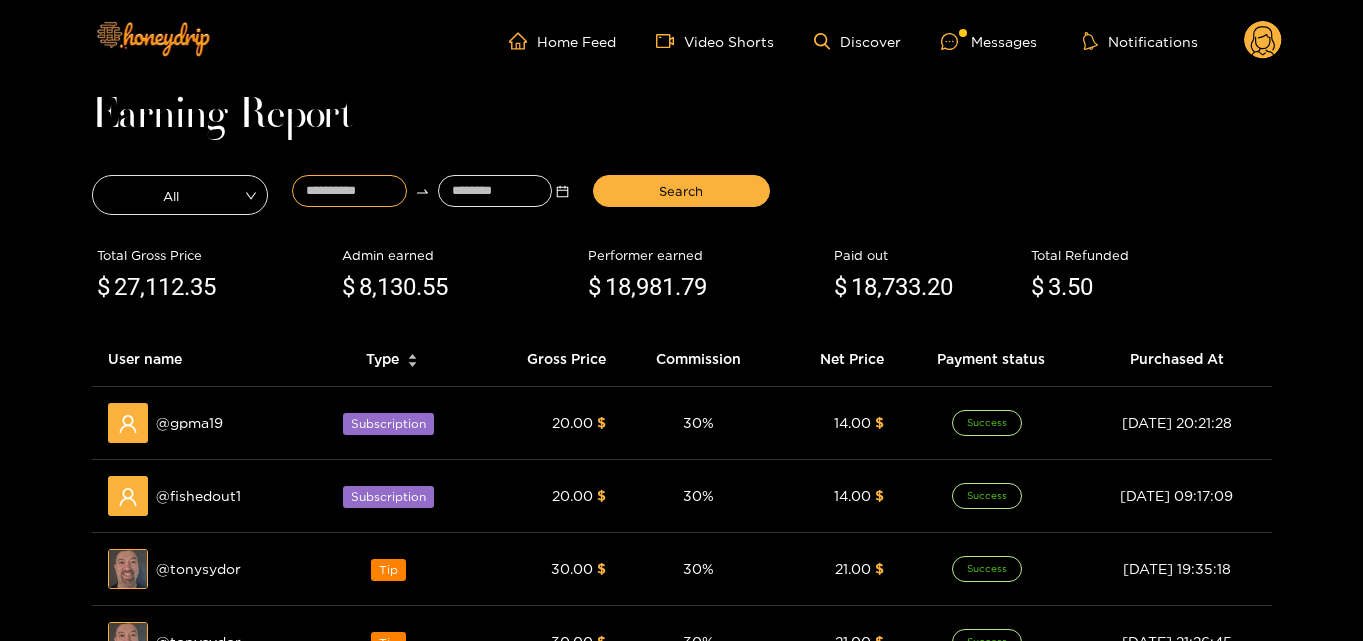 click at bounding box center (349, 191) 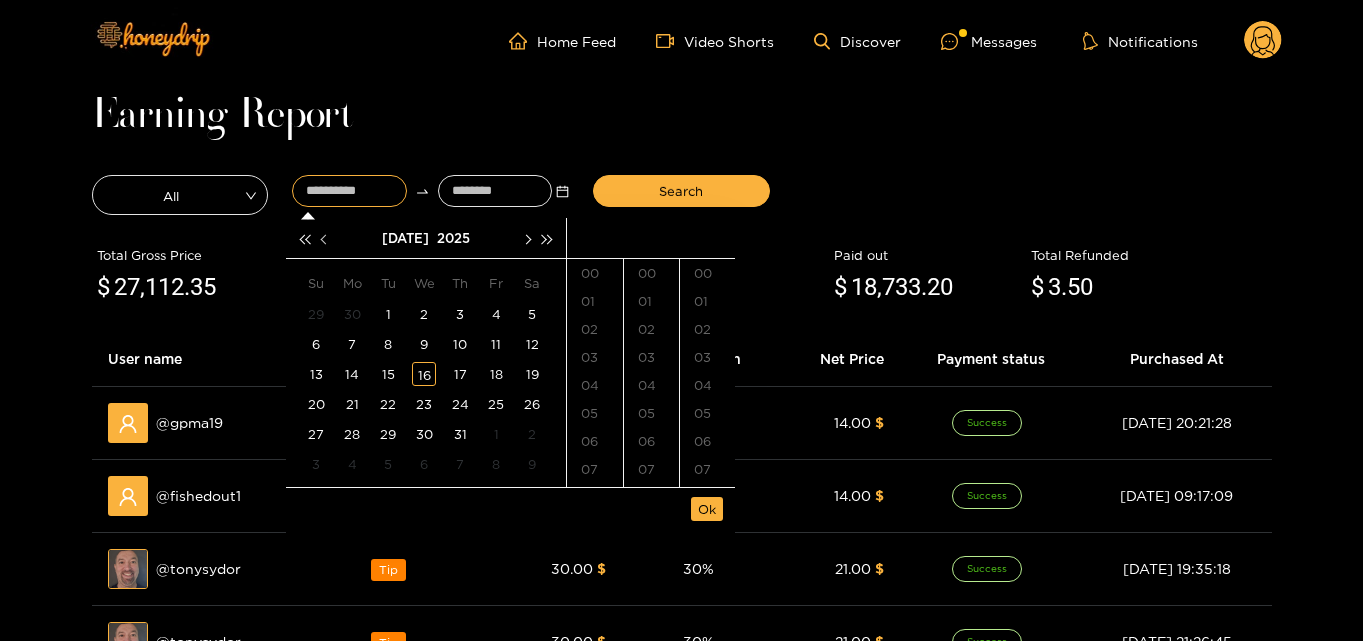 click at bounding box center [325, 239] 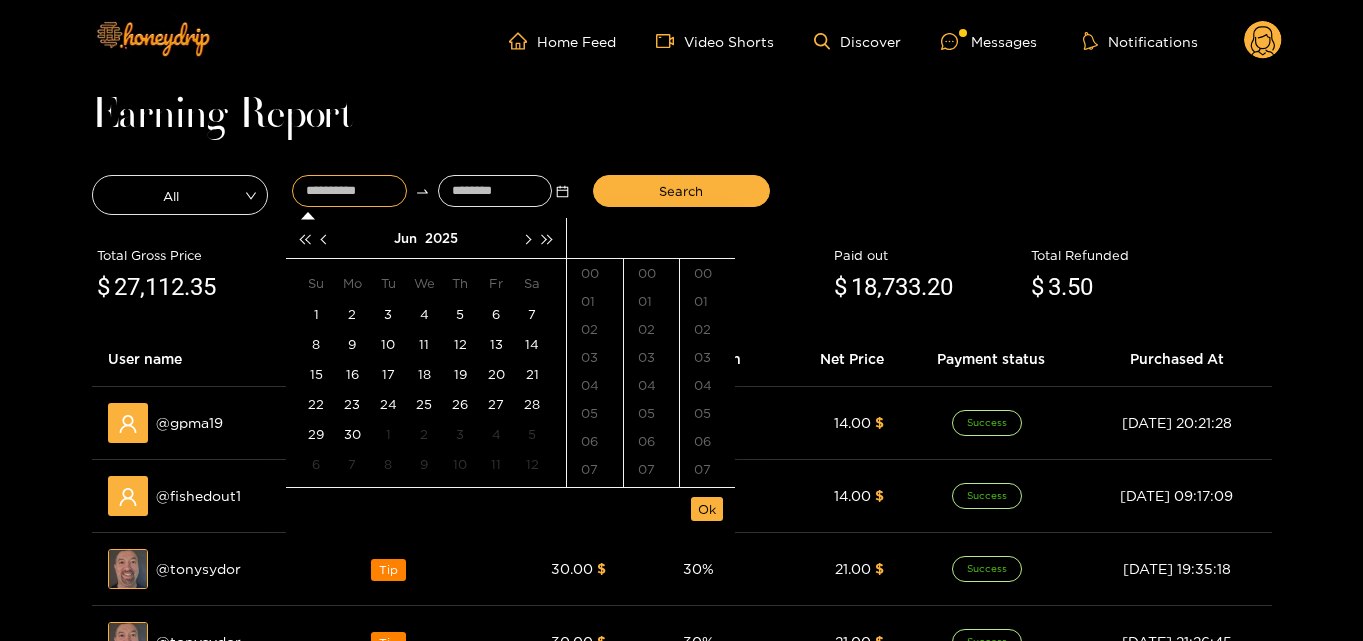 type on "**********" 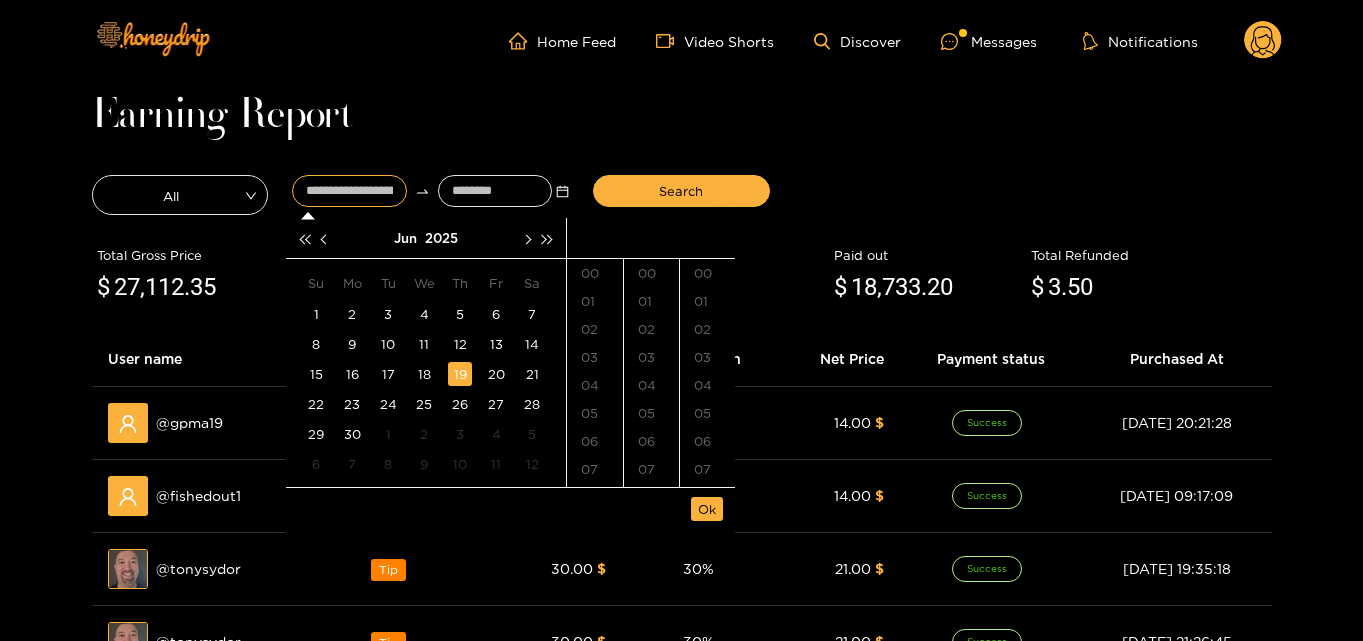 click on "19" at bounding box center [460, 374] 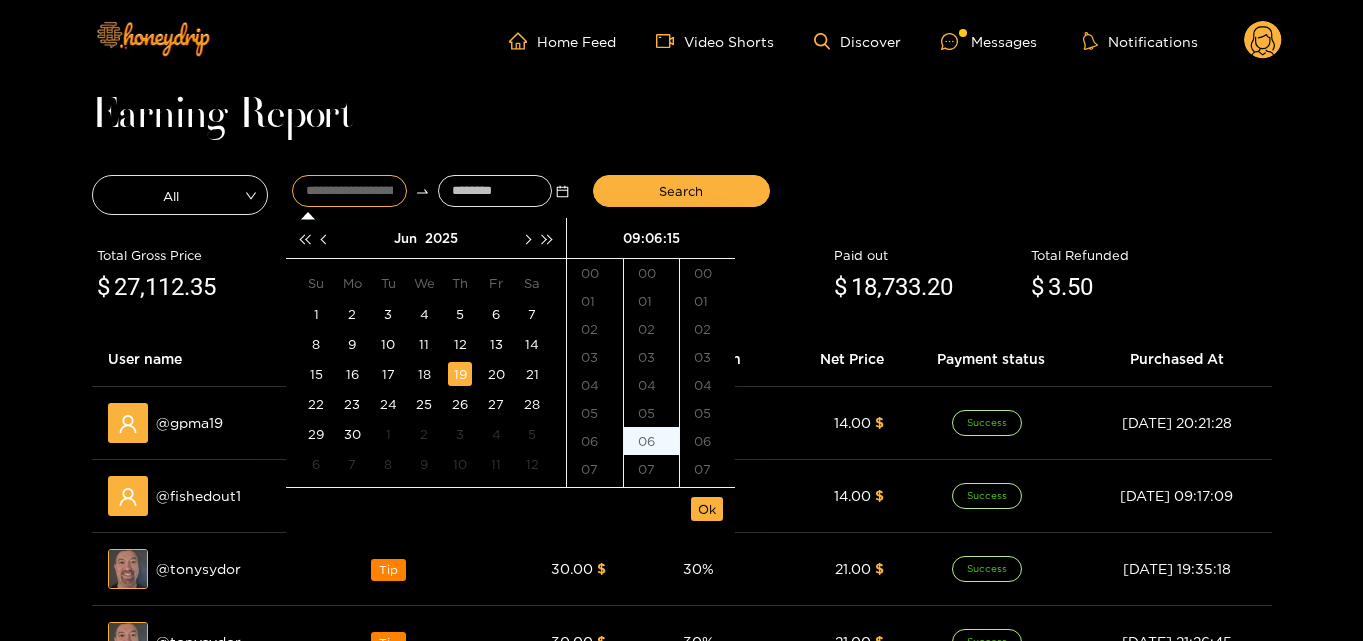 scroll, scrollTop: 252, scrollLeft: 0, axis: vertical 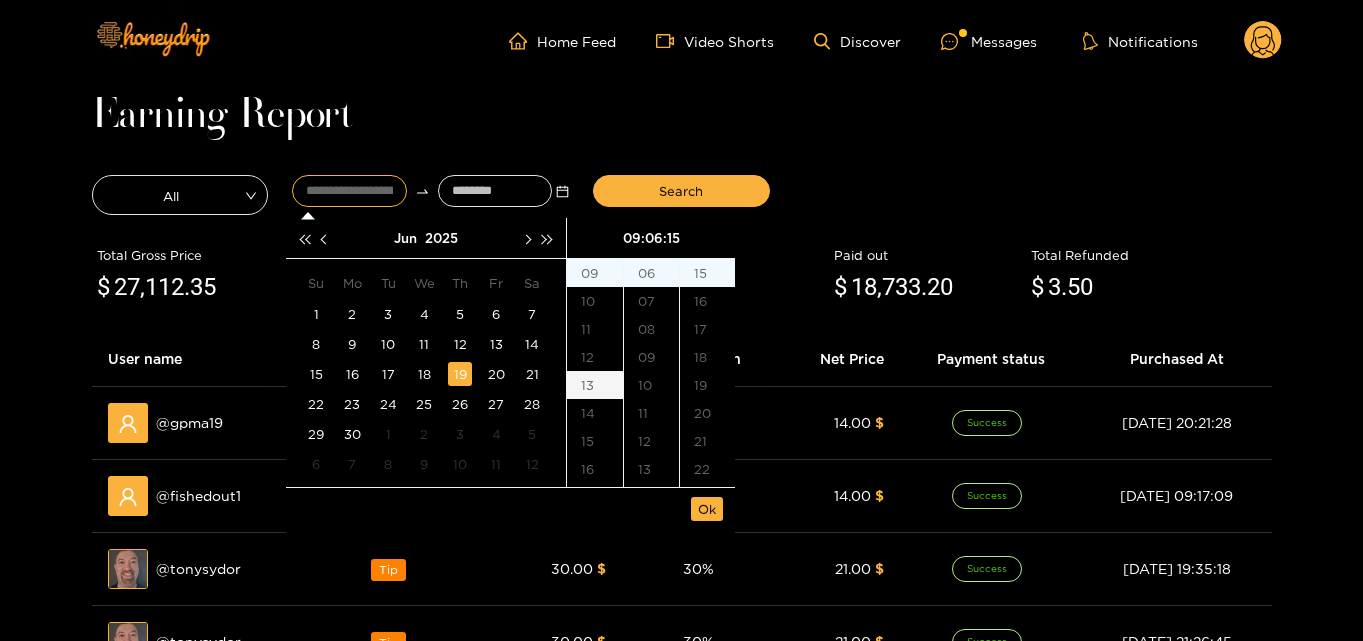 click on "13" at bounding box center [595, 385] 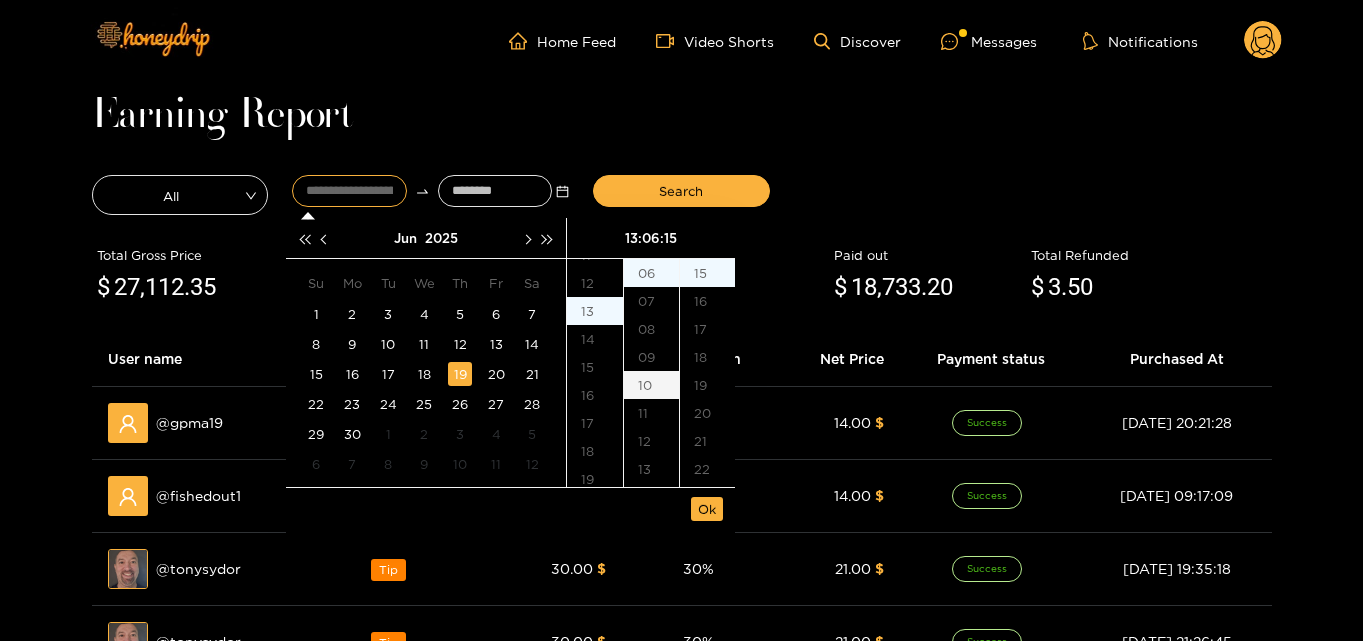 scroll, scrollTop: 364, scrollLeft: 0, axis: vertical 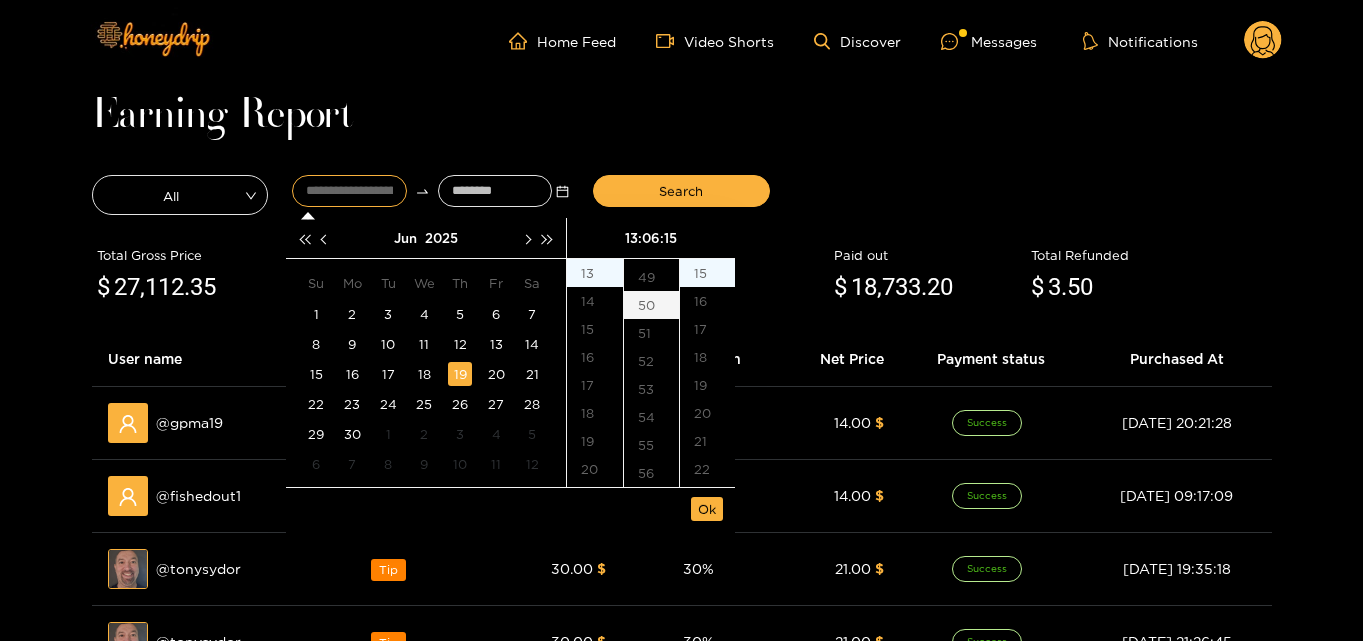 click on "50" at bounding box center (651, 305) 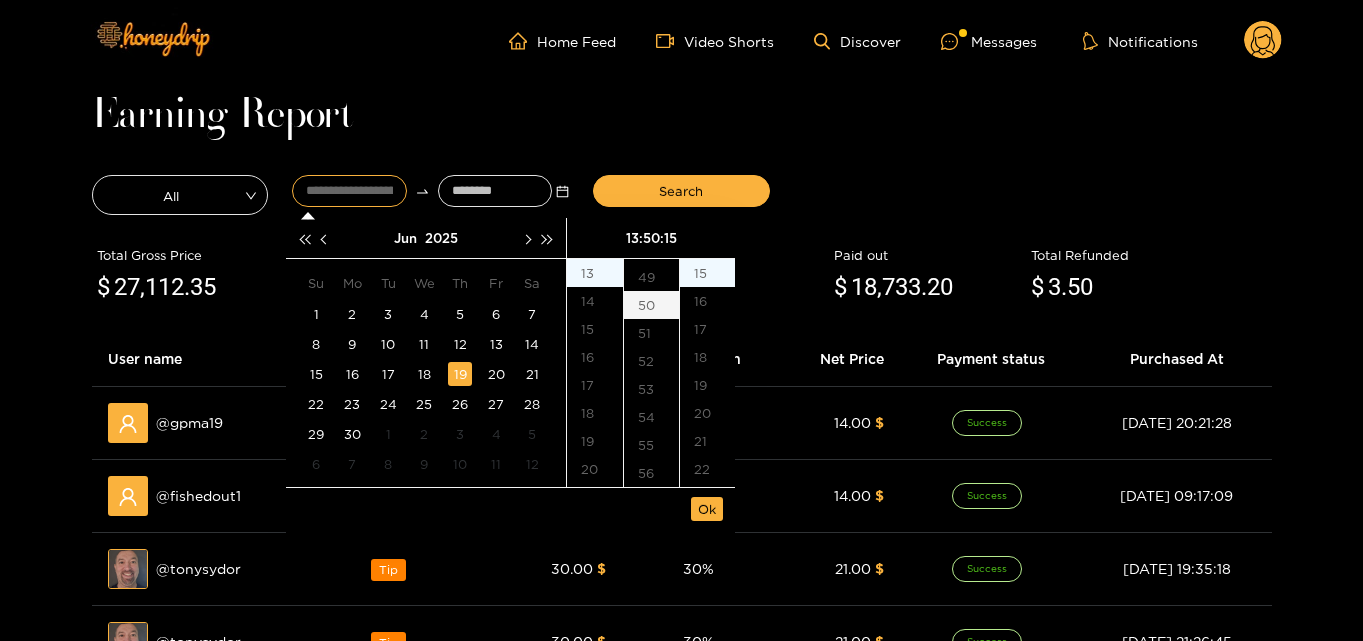 scroll, scrollTop: 1400, scrollLeft: 0, axis: vertical 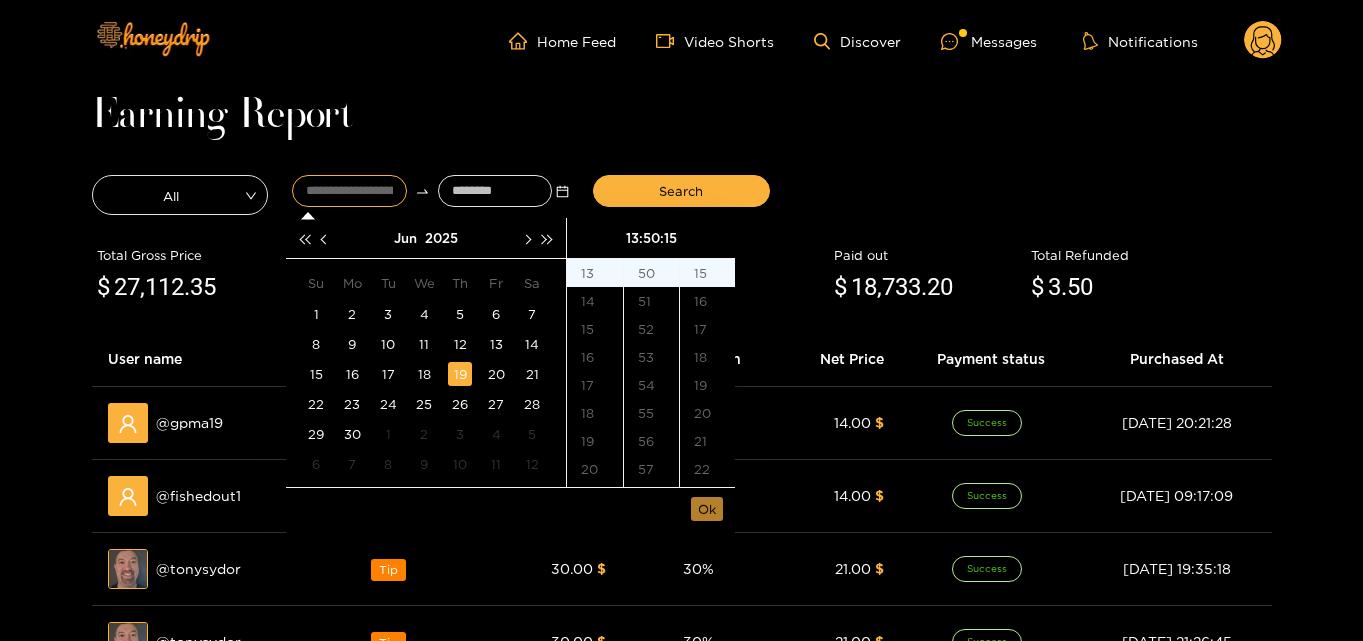 click on "Ok" at bounding box center (707, 509) 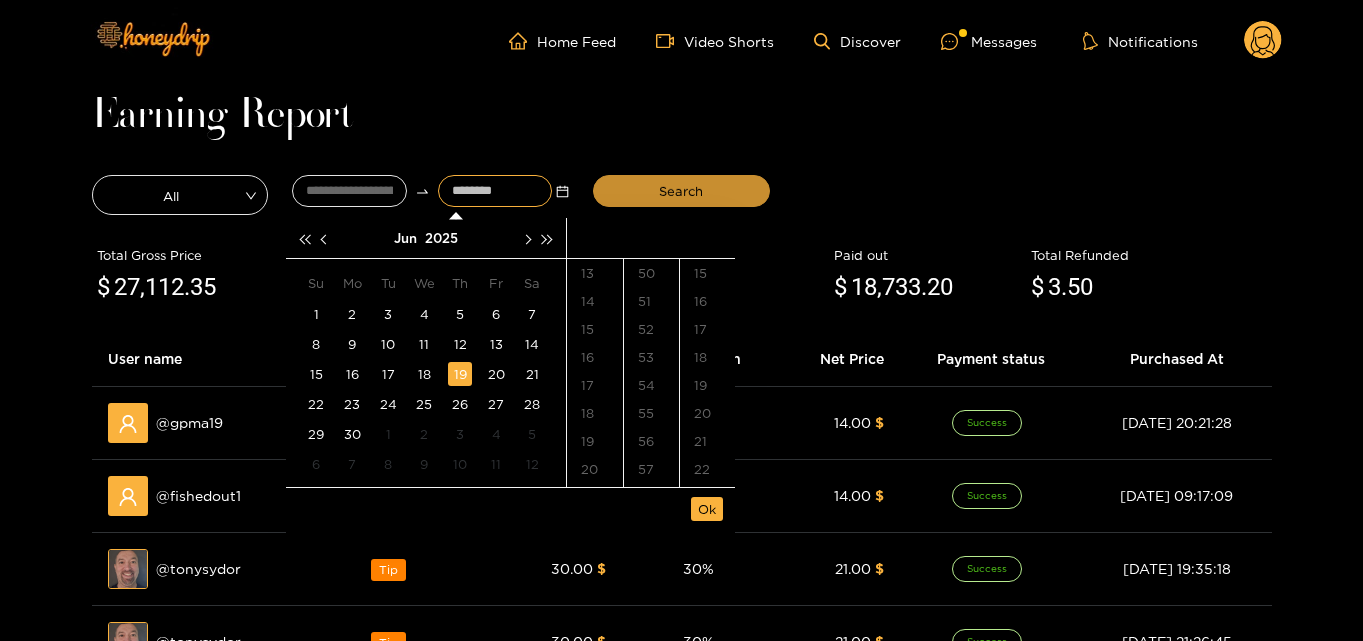 click on "Search" at bounding box center [681, 191] 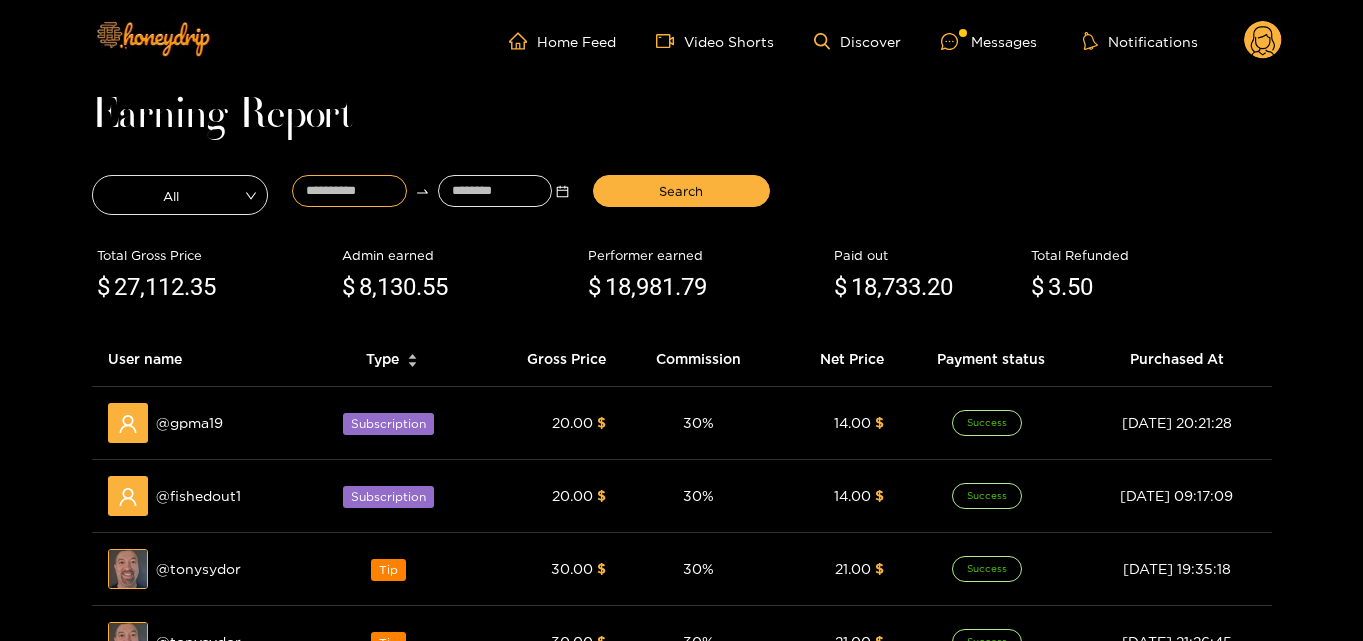 click at bounding box center (349, 191) 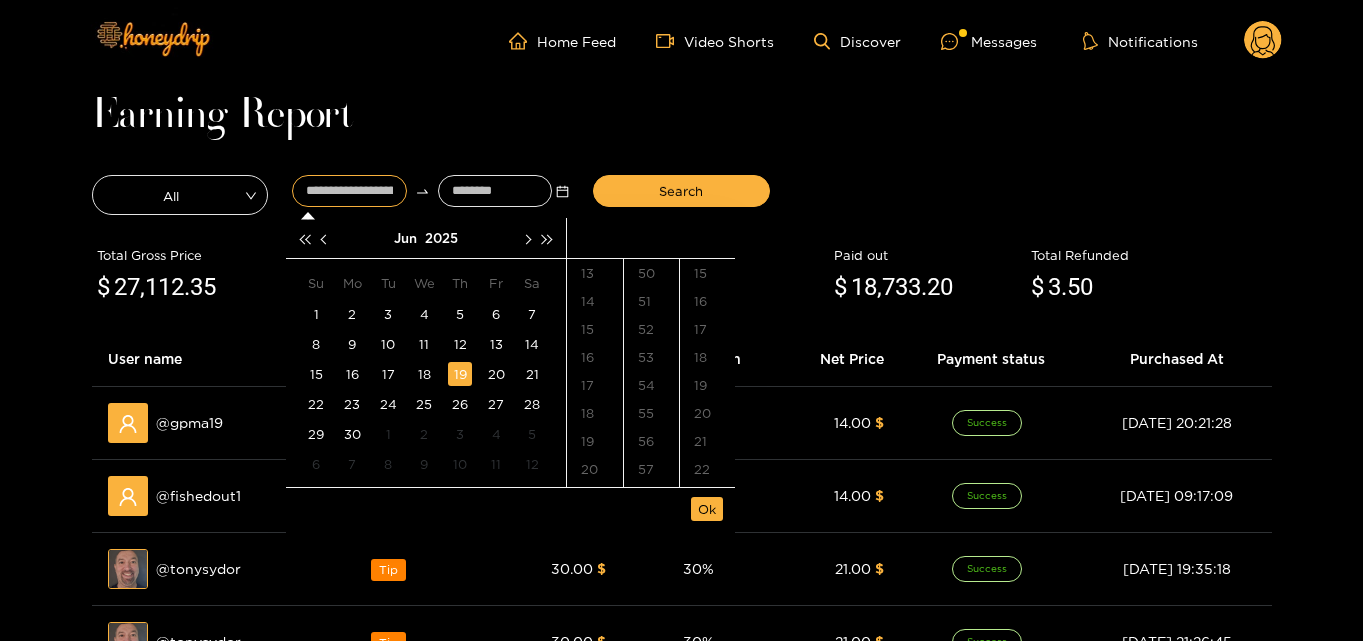 click on "19" at bounding box center [460, 374] 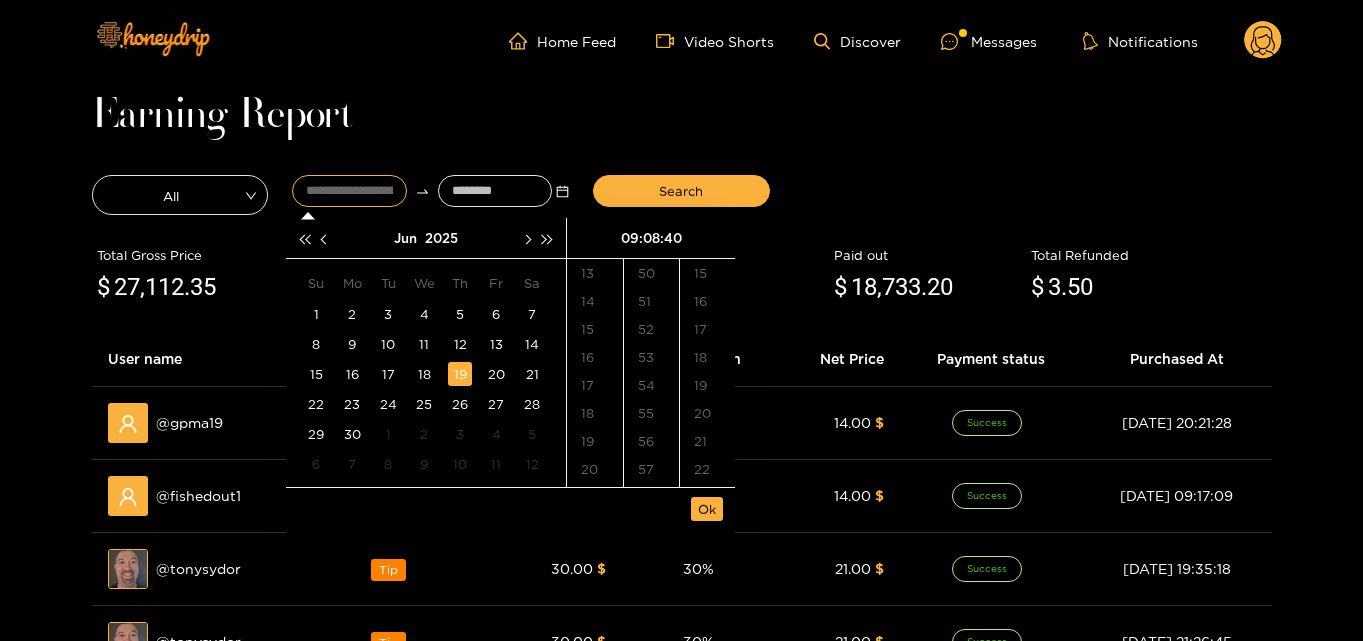 scroll, scrollTop: 252, scrollLeft: 0, axis: vertical 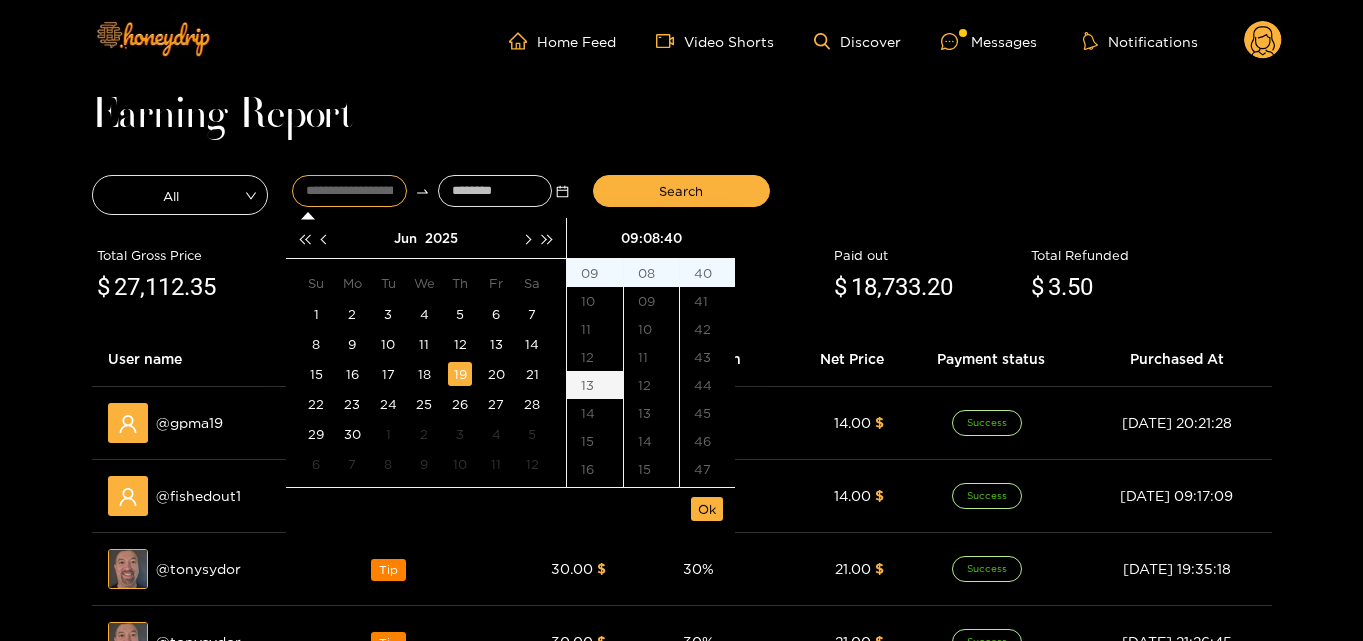 click on "13" at bounding box center (595, 385) 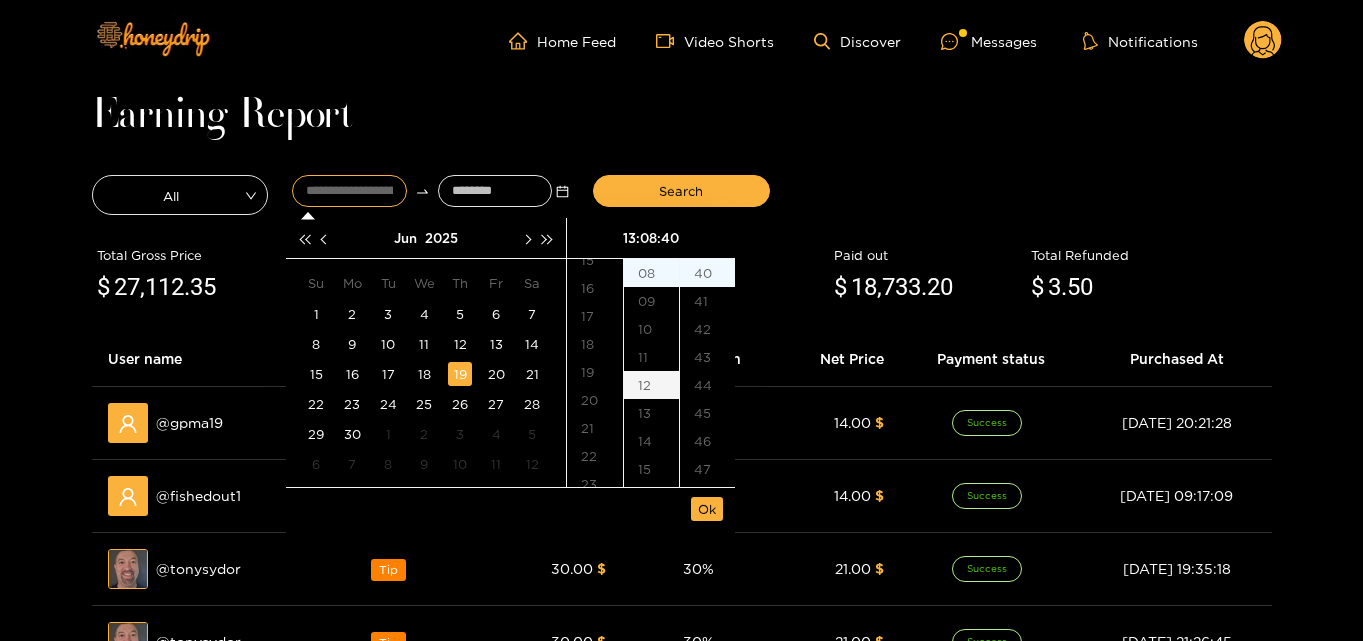 scroll, scrollTop: 464, scrollLeft: 0, axis: vertical 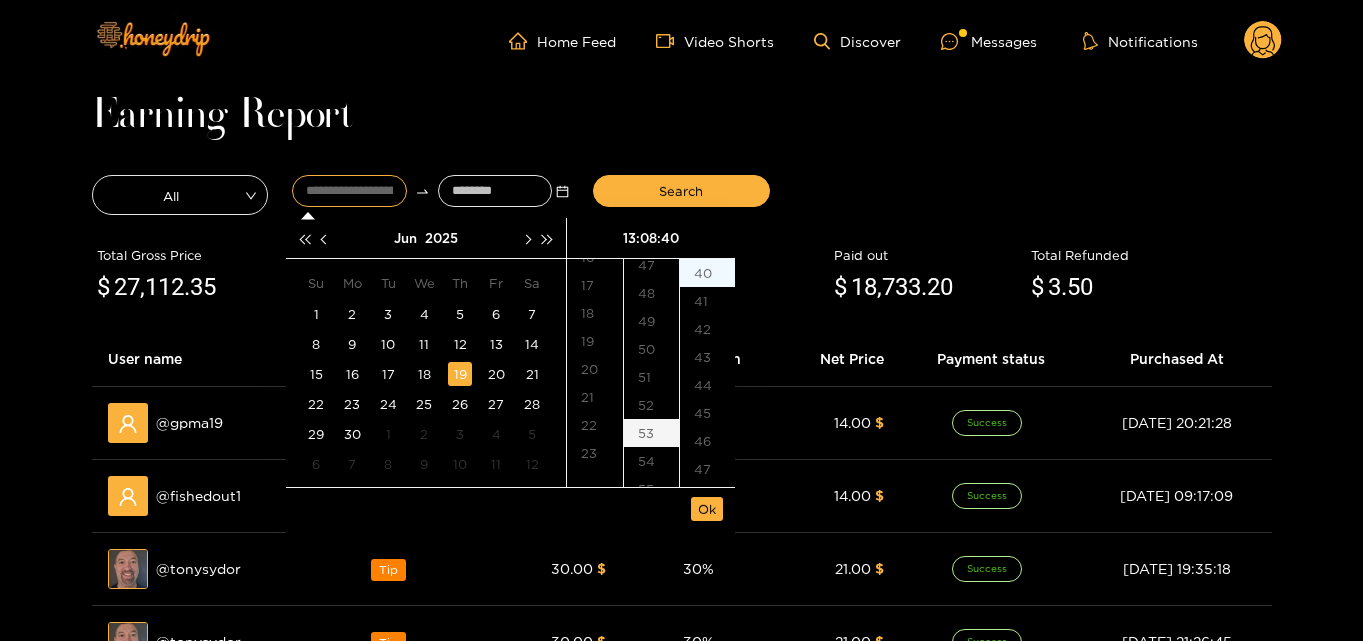 click on "53" at bounding box center (651, 433) 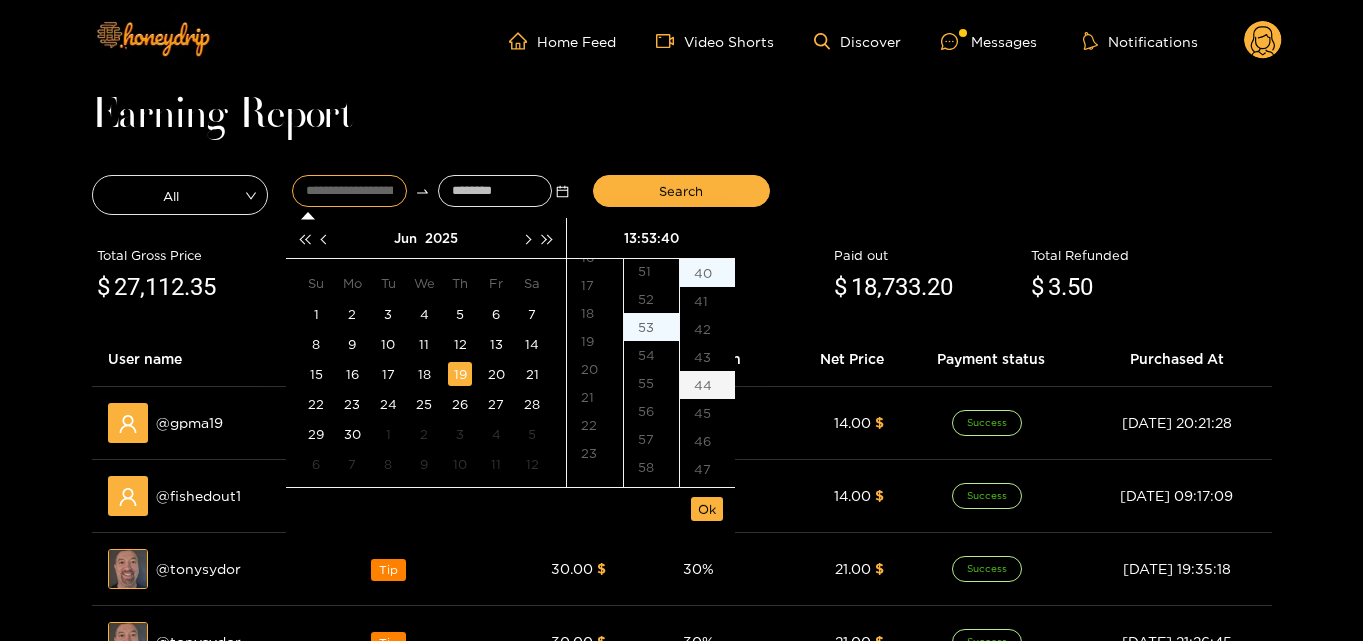 scroll, scrollTop: 1484, scrollLeft: 0, axis: vertical 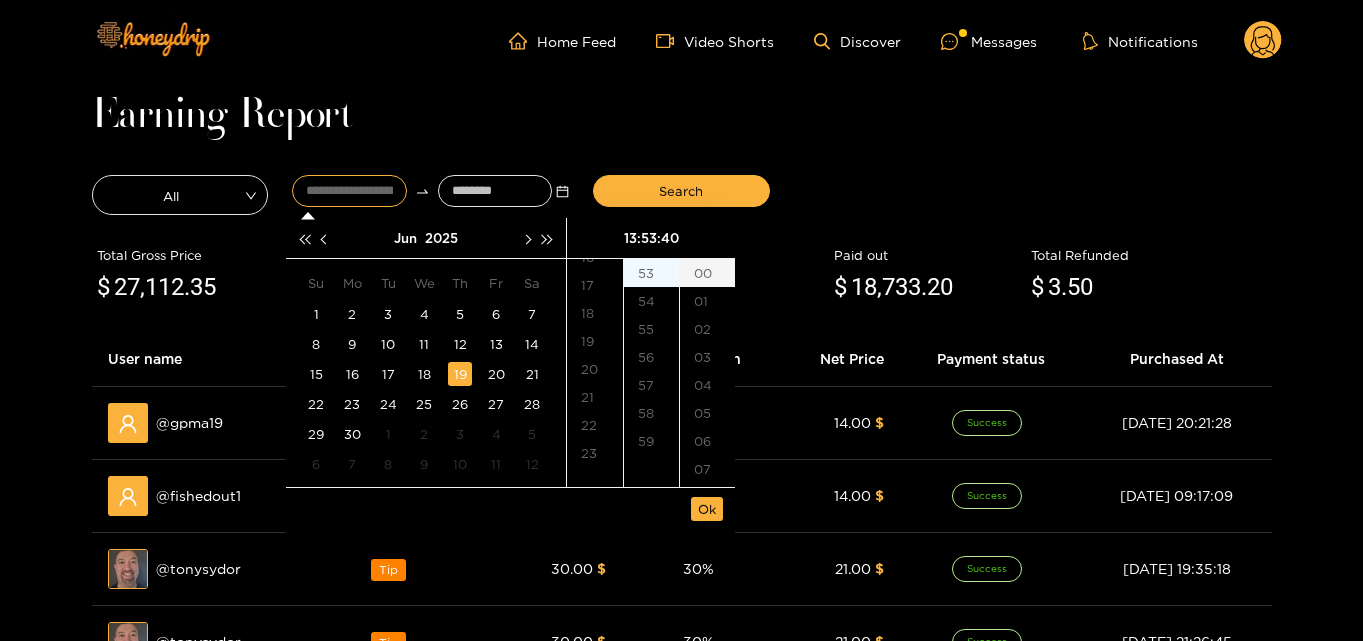 click on "00" at bounding box center (707, 273) 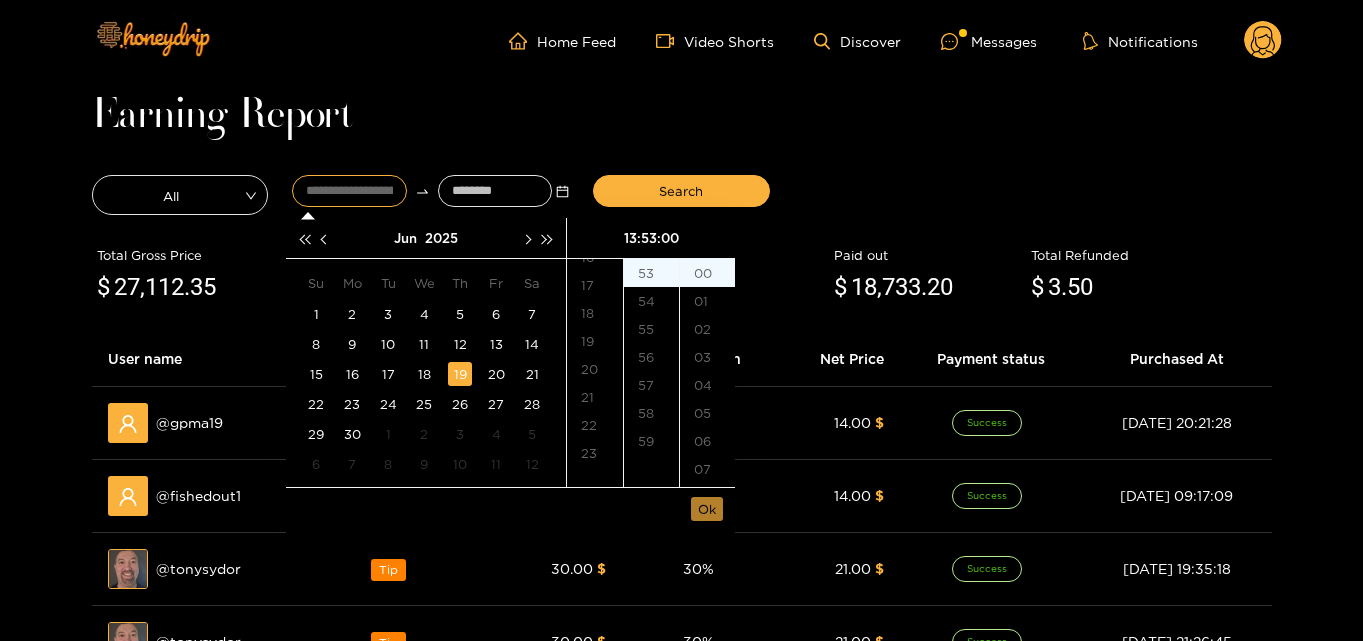 click on "Ok" at bounding box center [707, 509] 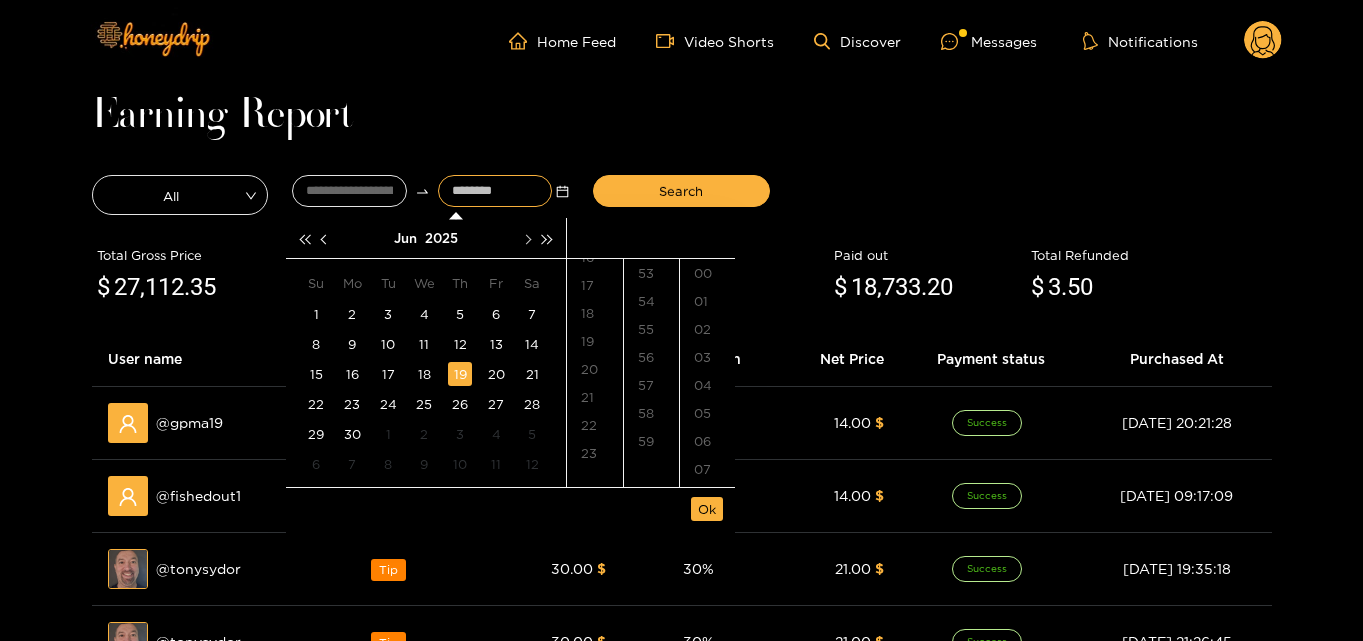 click at bounding box center [526, 238] 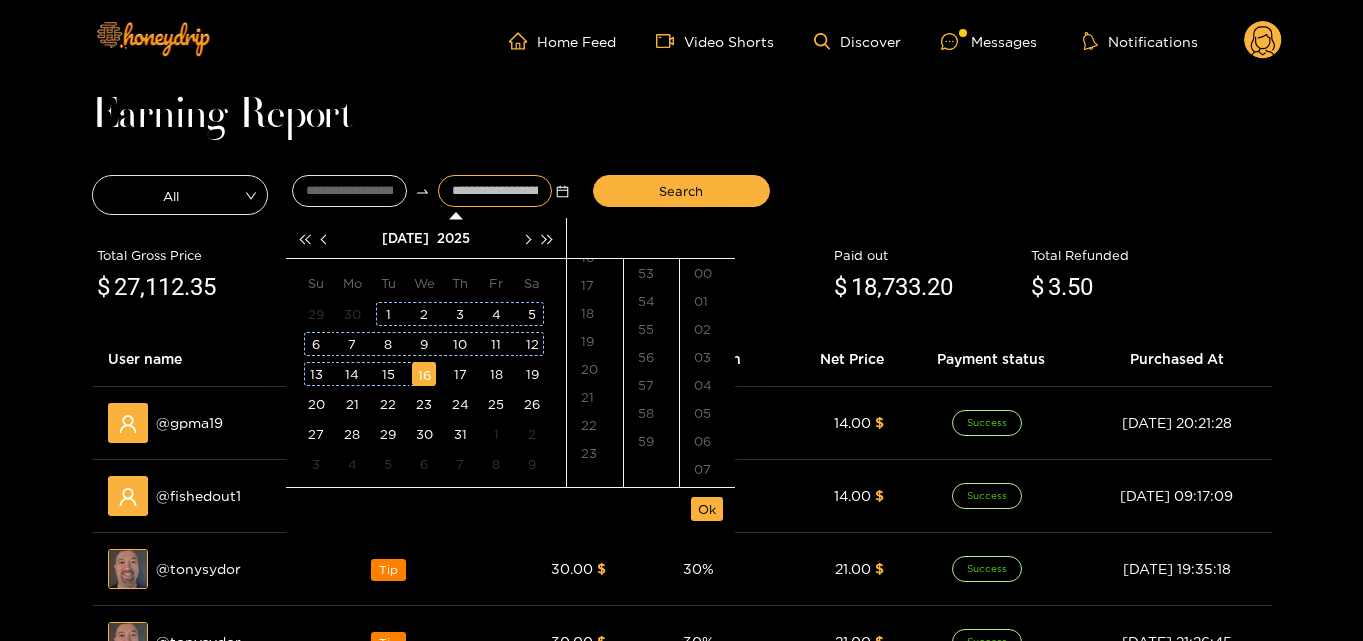 click on "16" at bounding box center [424, 374] 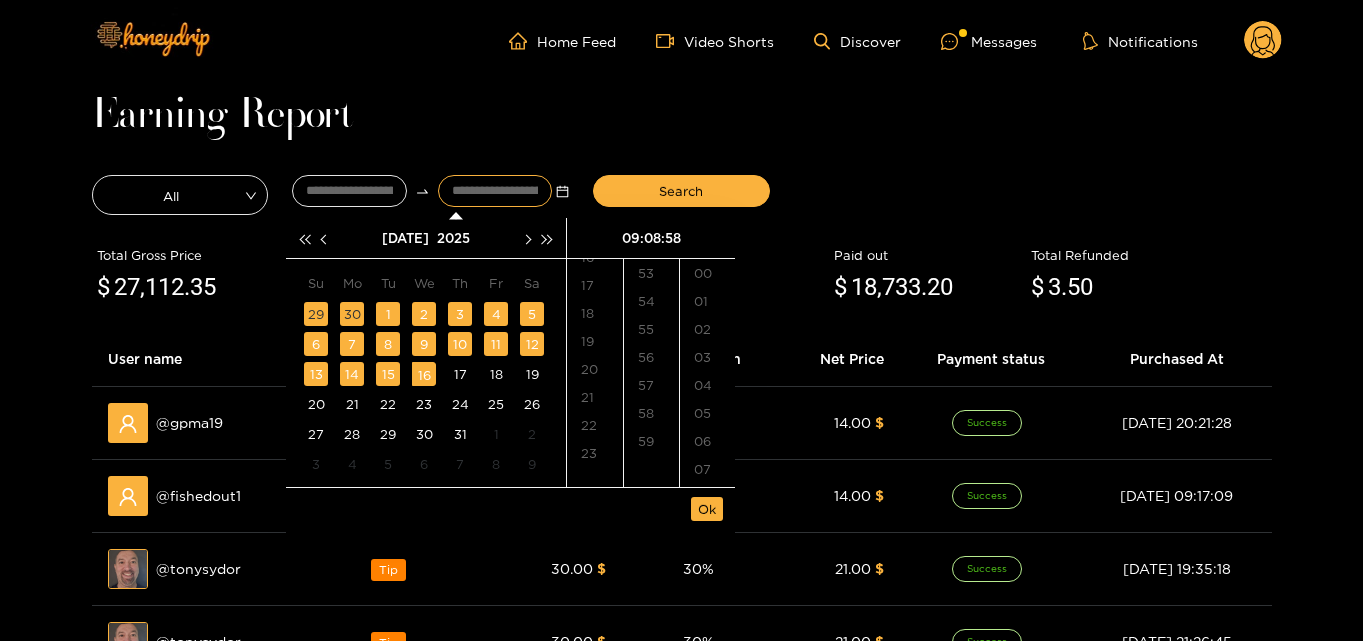 scroll, scrollTop: 252, scrollLeft: 0, axis: vertical 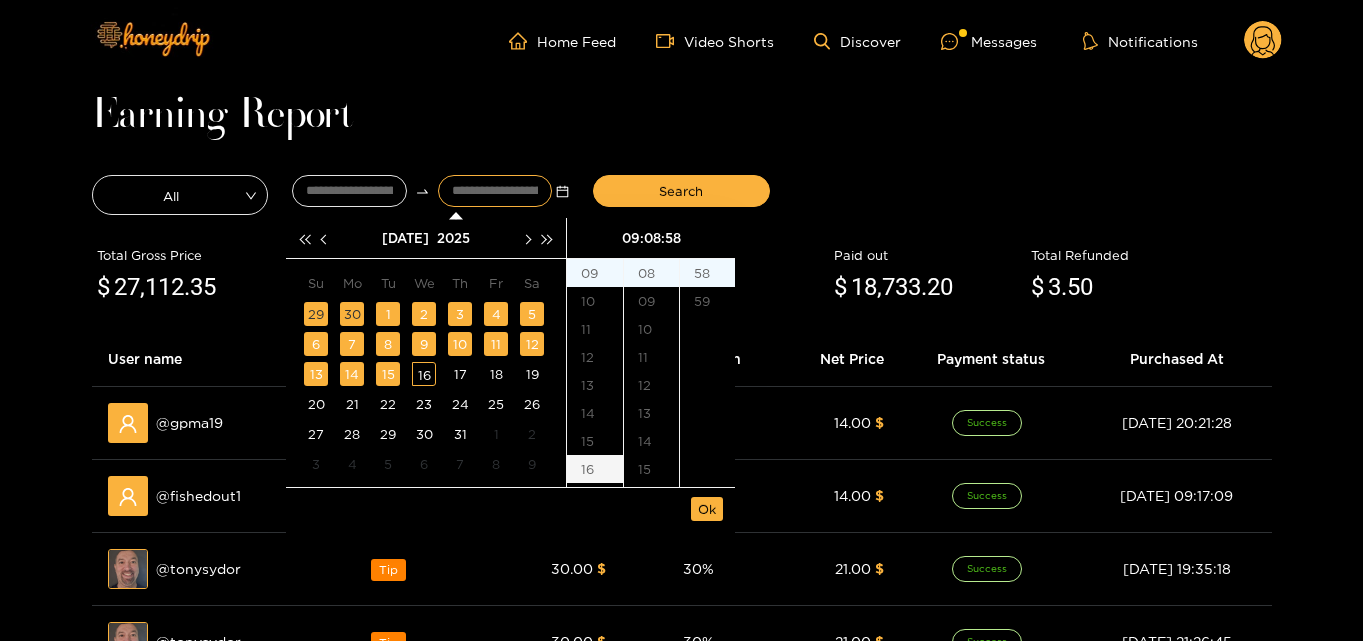 type on "**********" 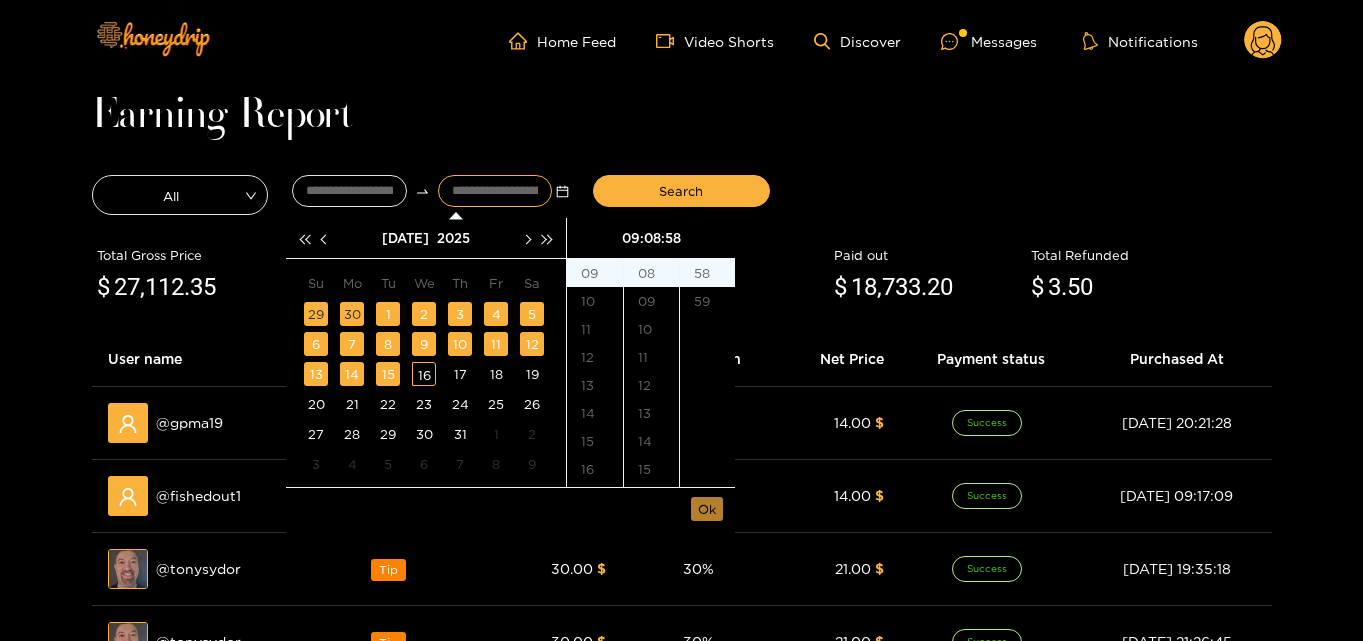 click on "Ok" at bounding box center [707, 509] 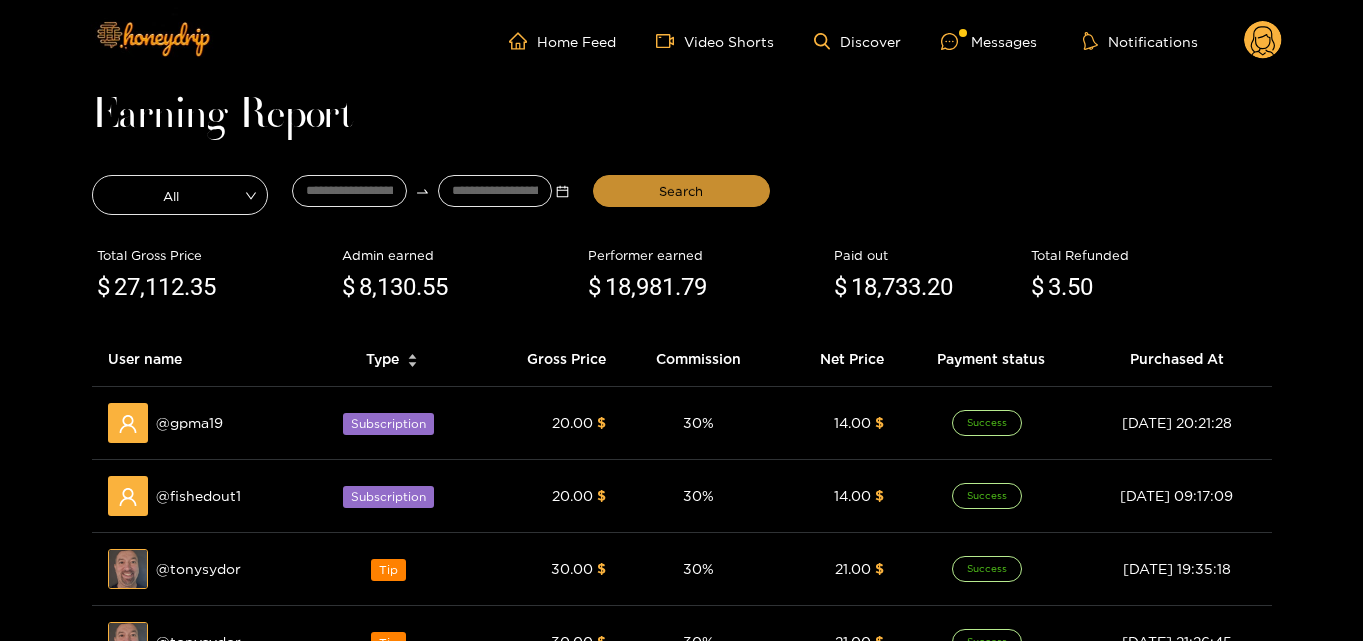 click on "Search" at bounding box center (681, 191) 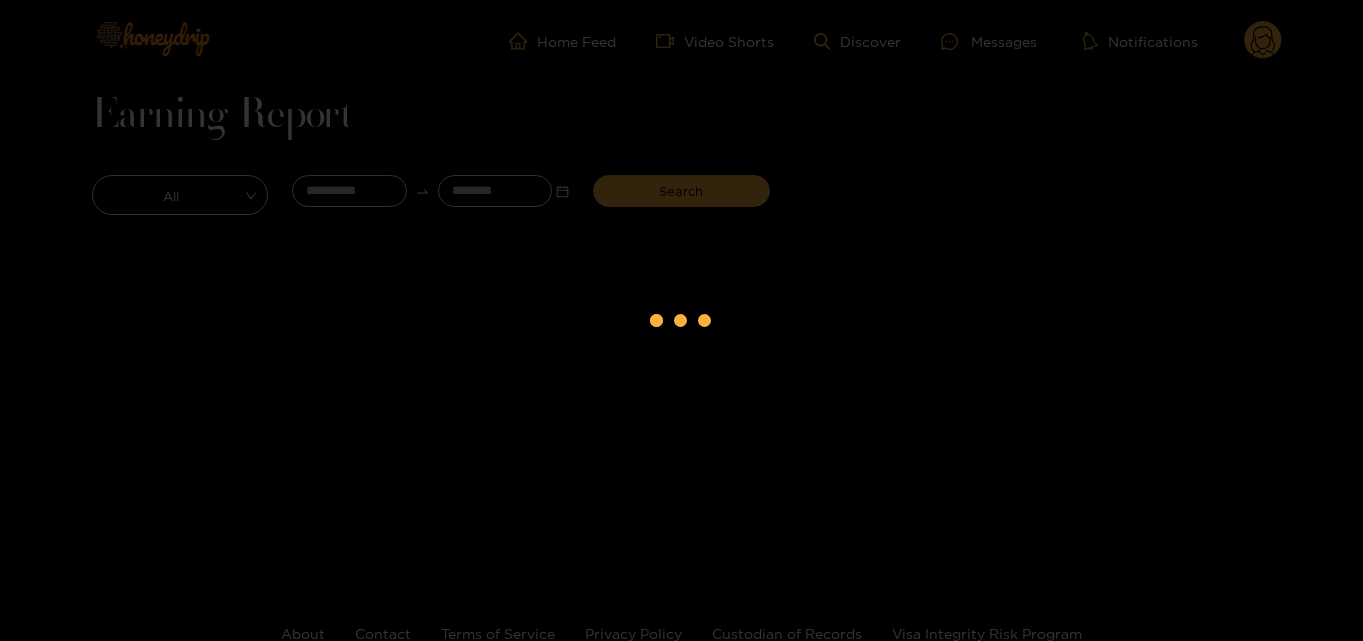 scroll, scrollTop: 0, scrollLeft: 0, axis: both 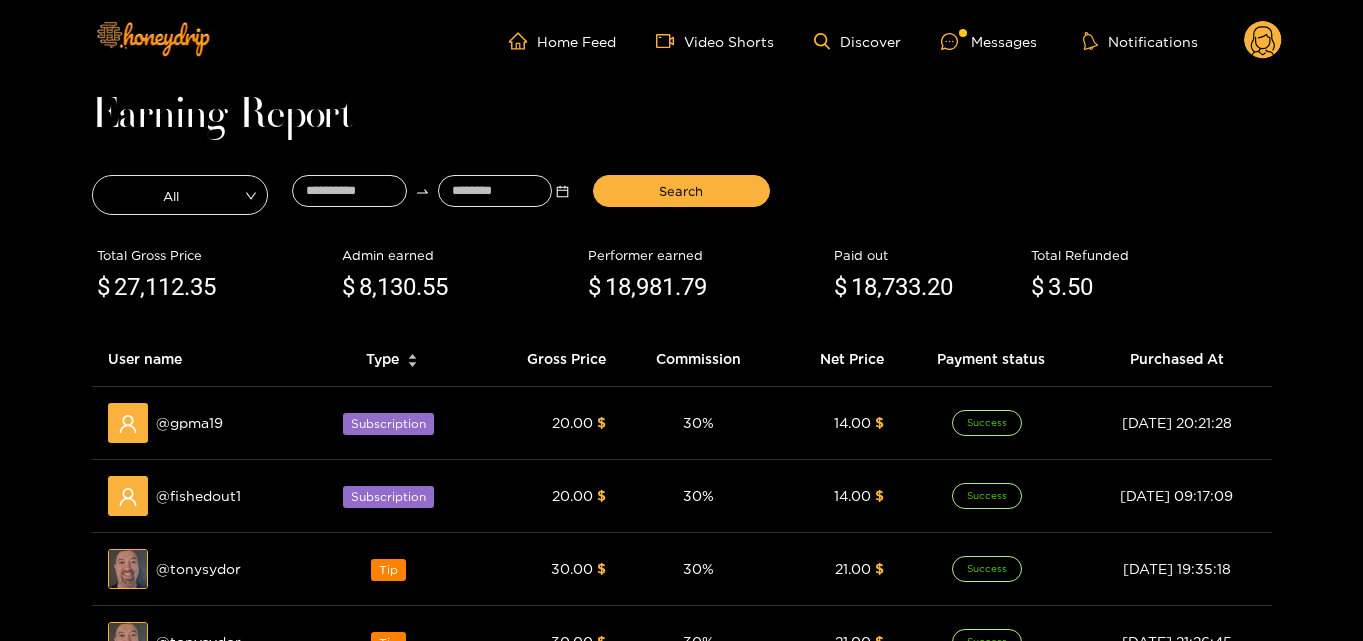 click at bounding box center (430, 195) 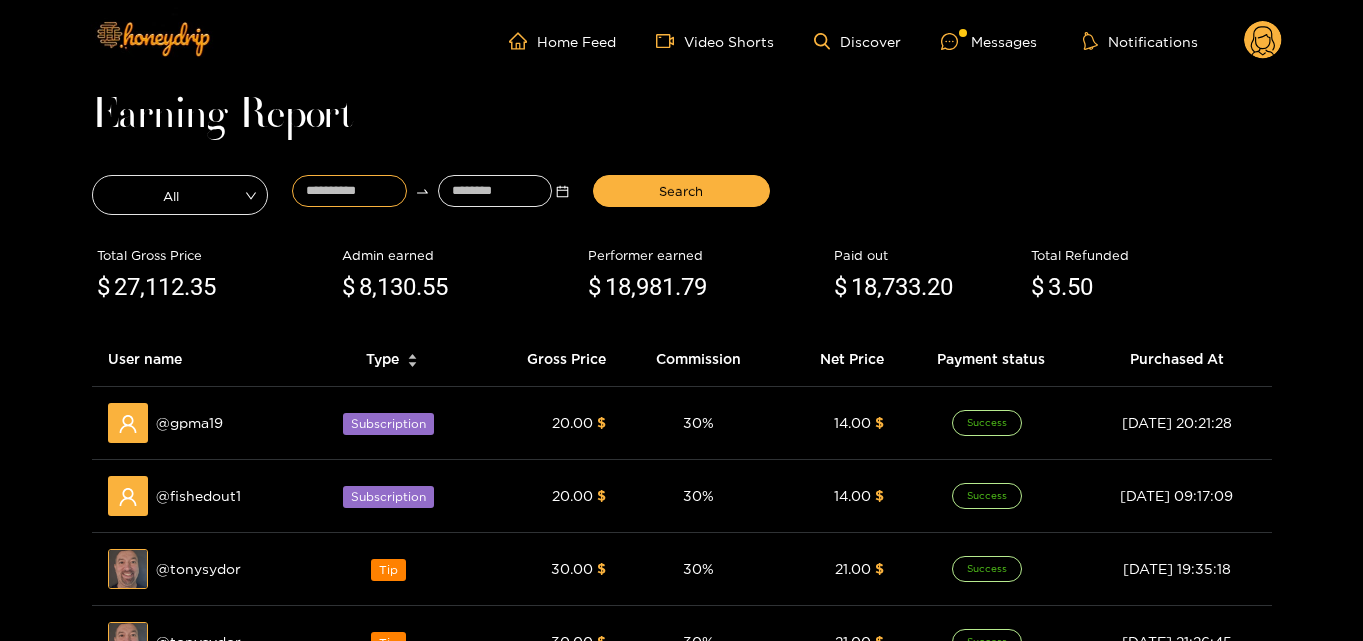 click at bounding box center [349, 191] 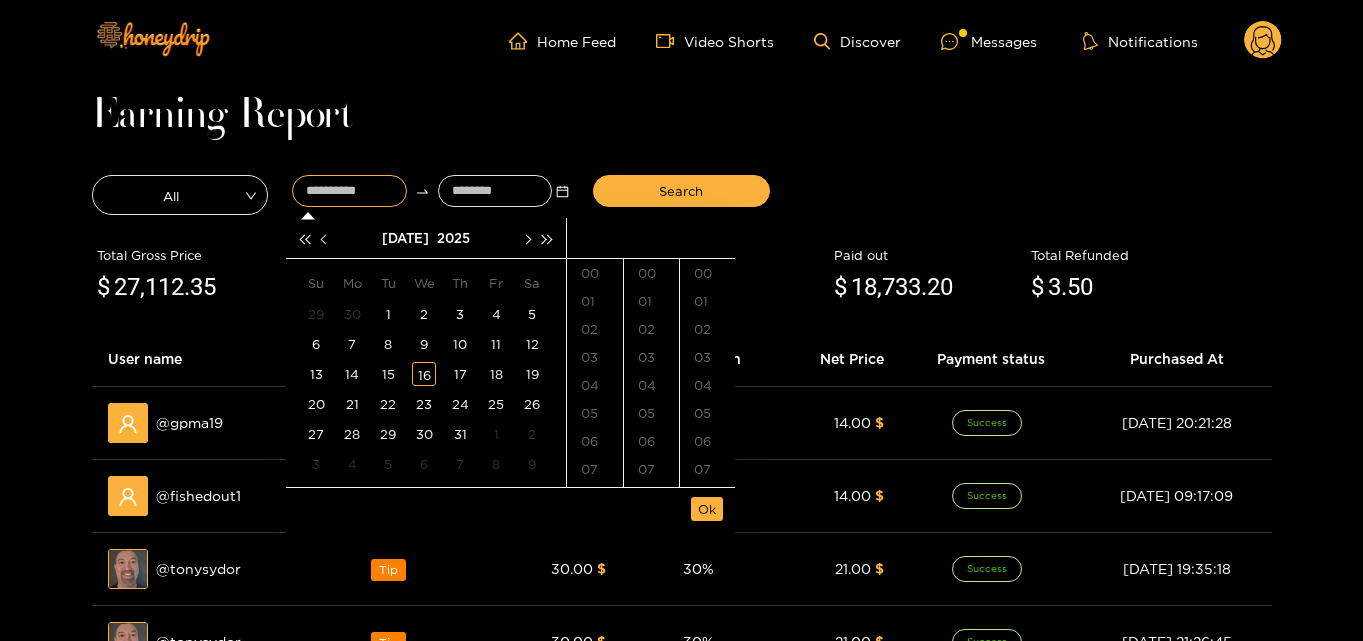 click at bounding box center [325, 238] 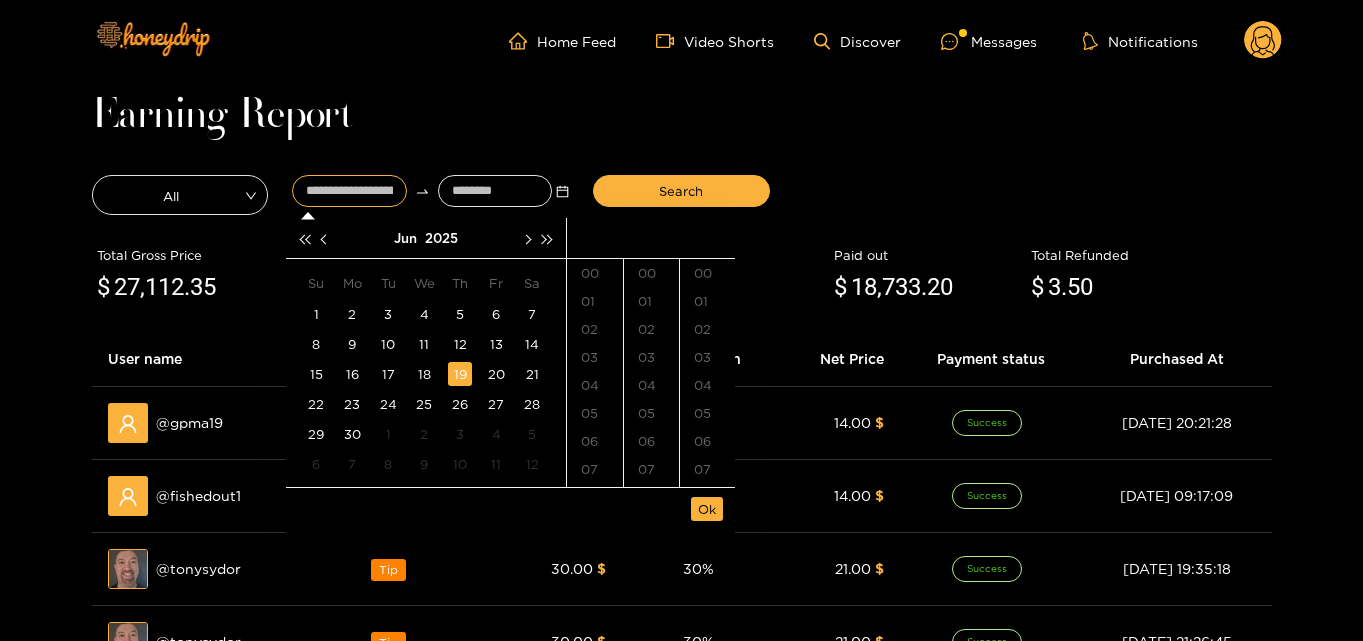 click on "19" at bounding box center (460, 374) 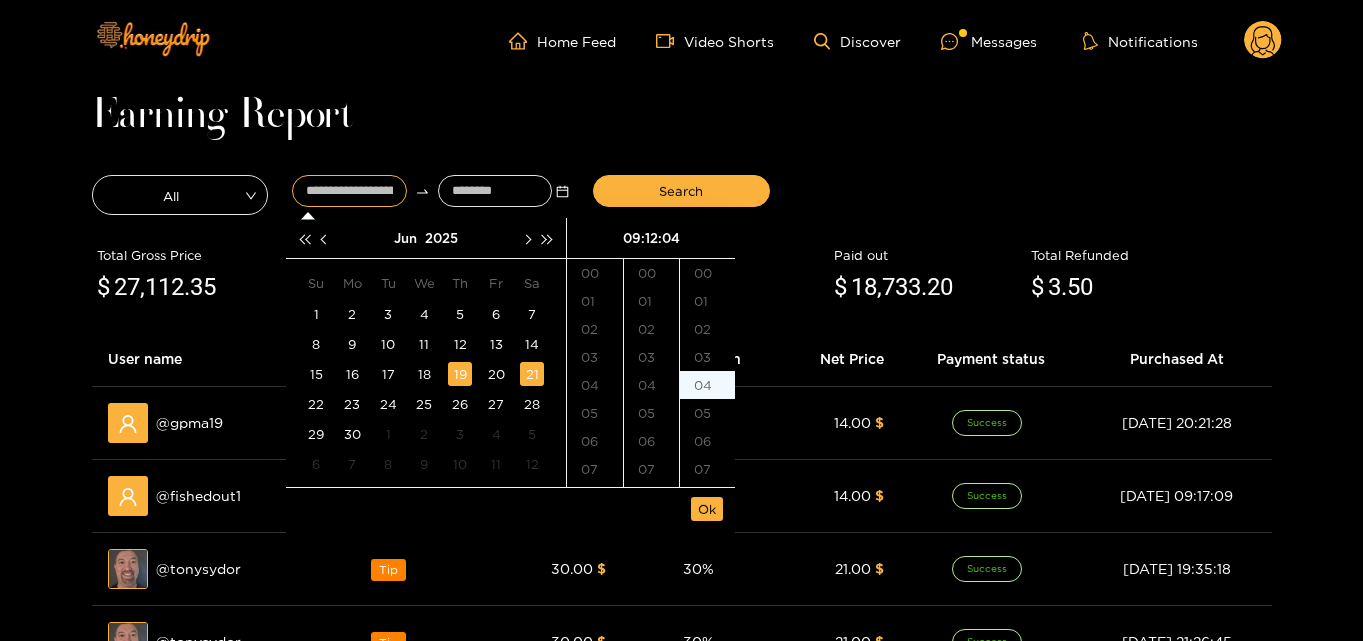 scroll, scrollTop: 168, scrollLeft: 0, axis: vertical 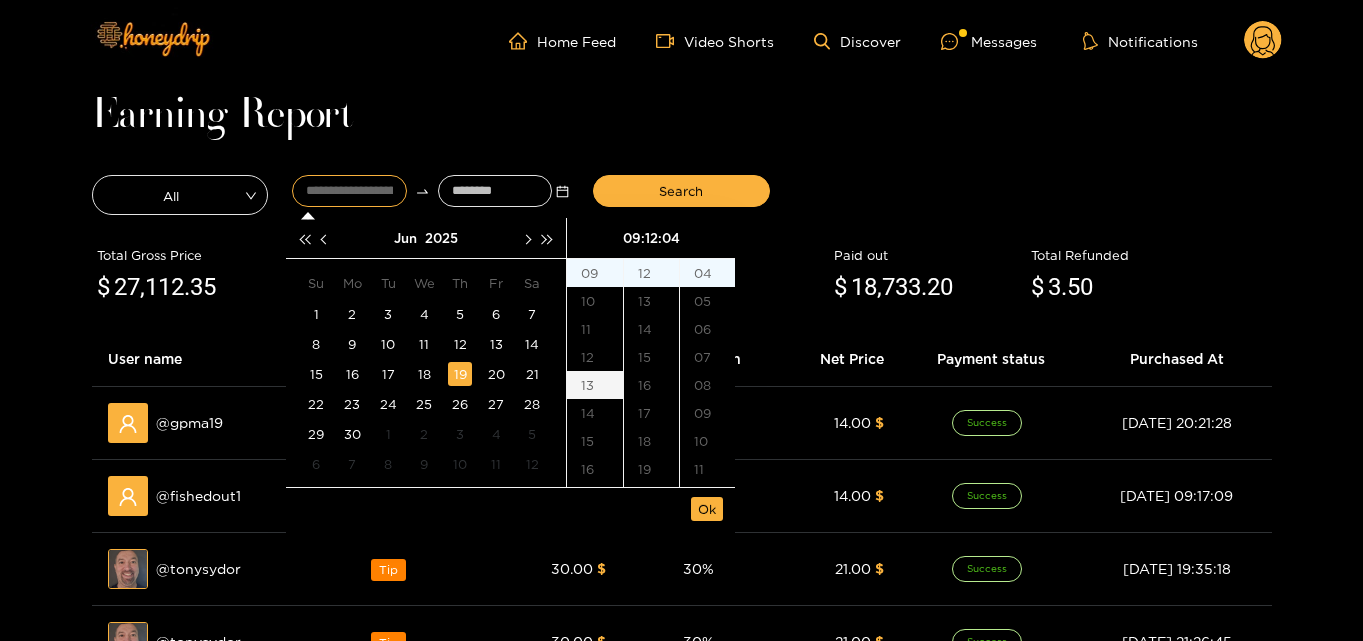 click on "13" at bounding box center [595, 385] 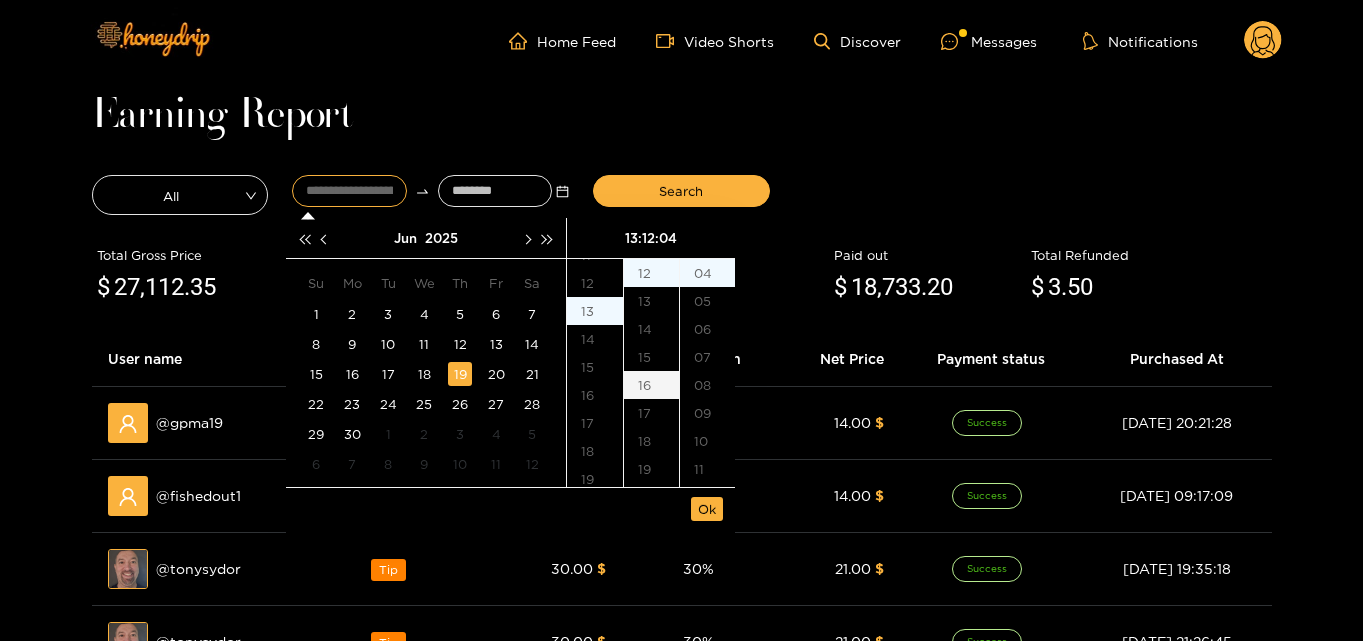 scroll, scrollTop: 364, scrollLeft: 0, axis: vertical 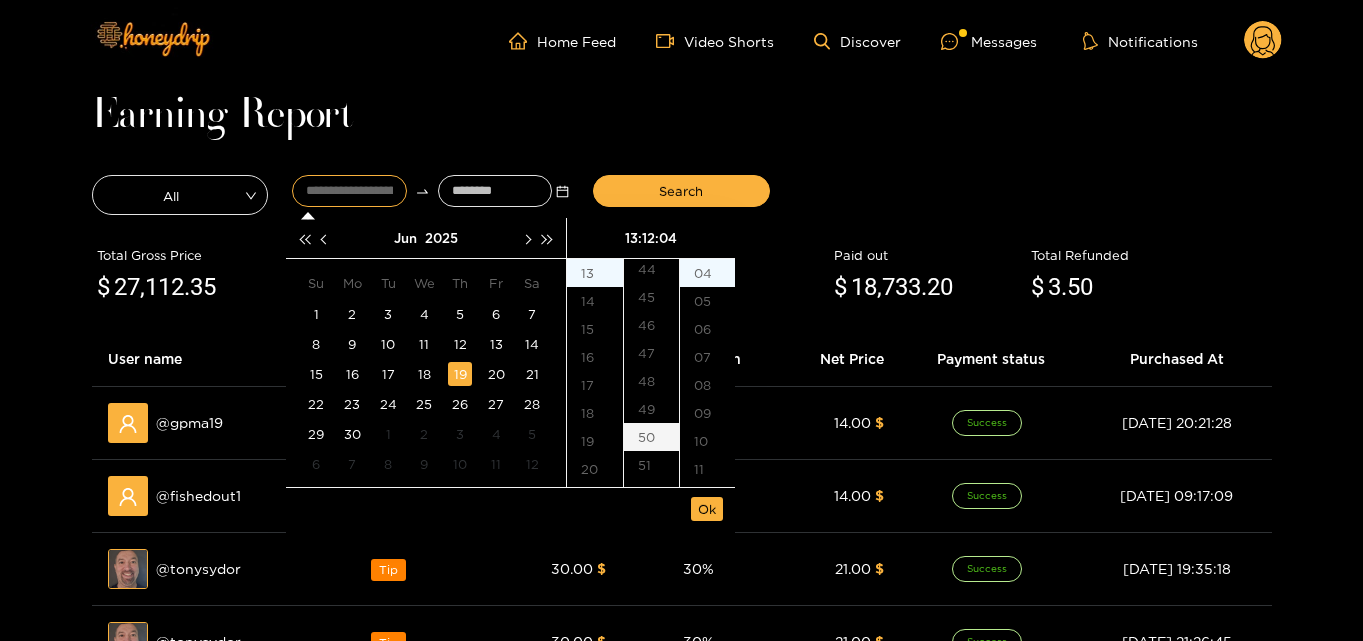 click on "50" at bounding box center [651, 437] 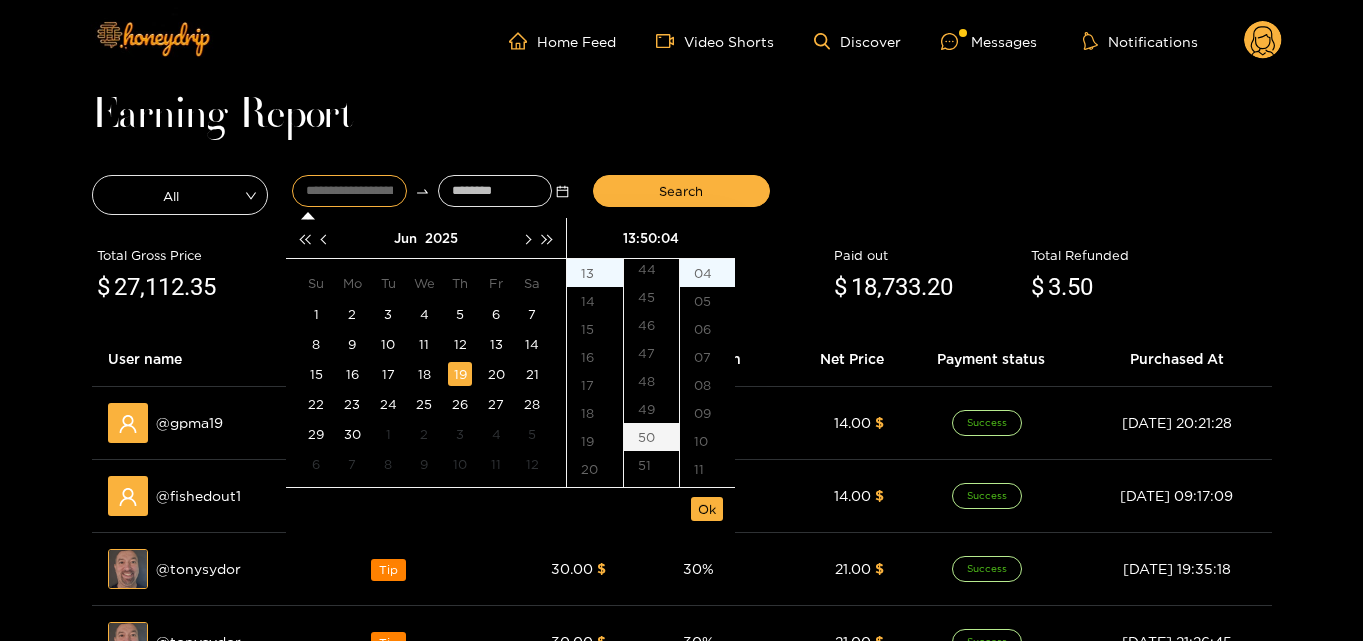 scroll, scrollTop: 1400, scrollLeft: 0, axis: vertical 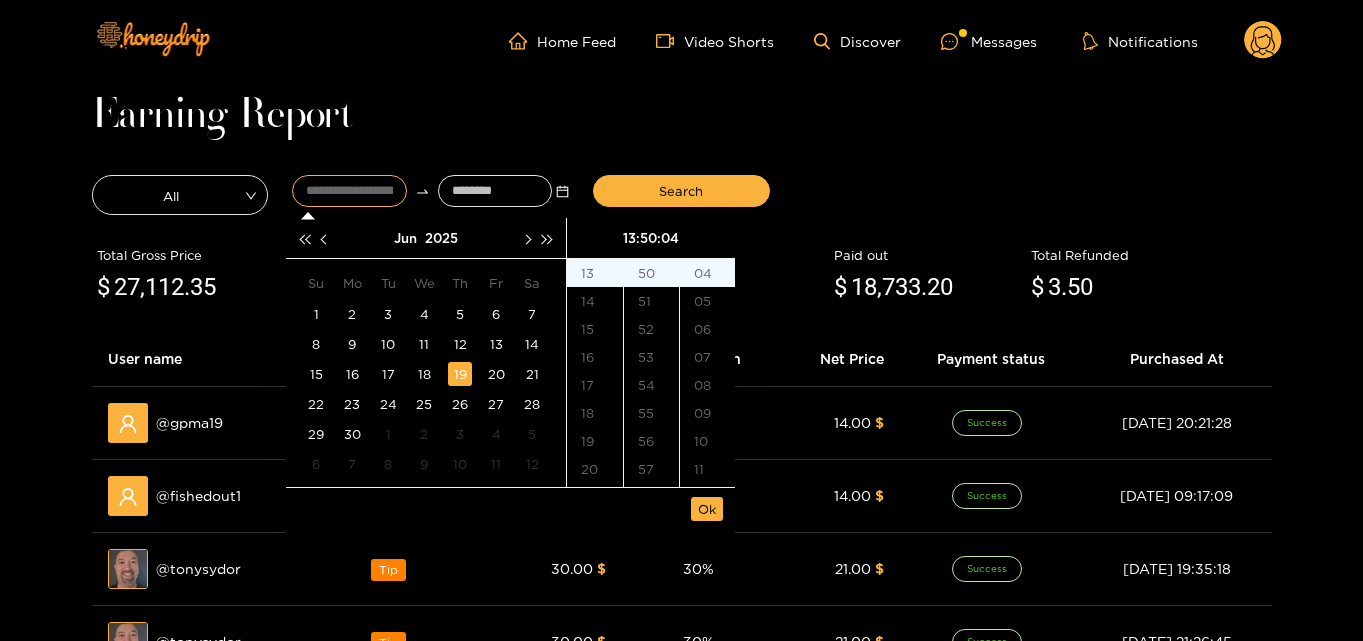 click on "Ok" at bounding box center (707, 509) 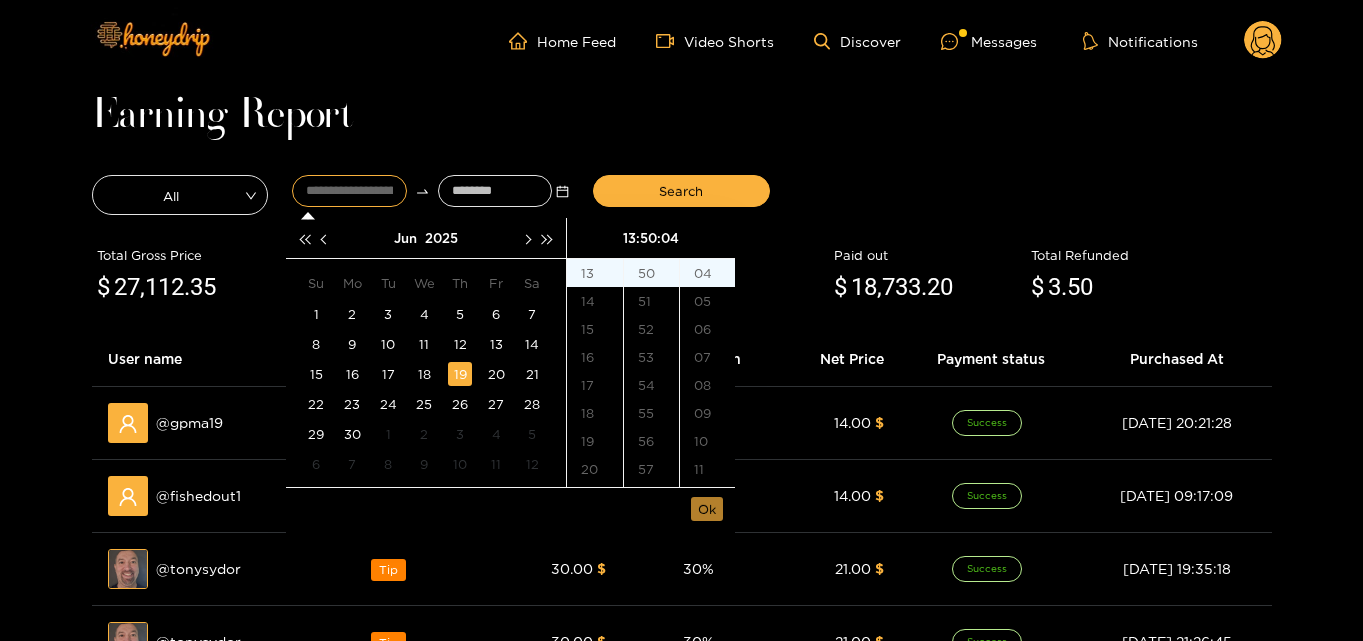 click on "Ok" at bounding box center (707, 509) 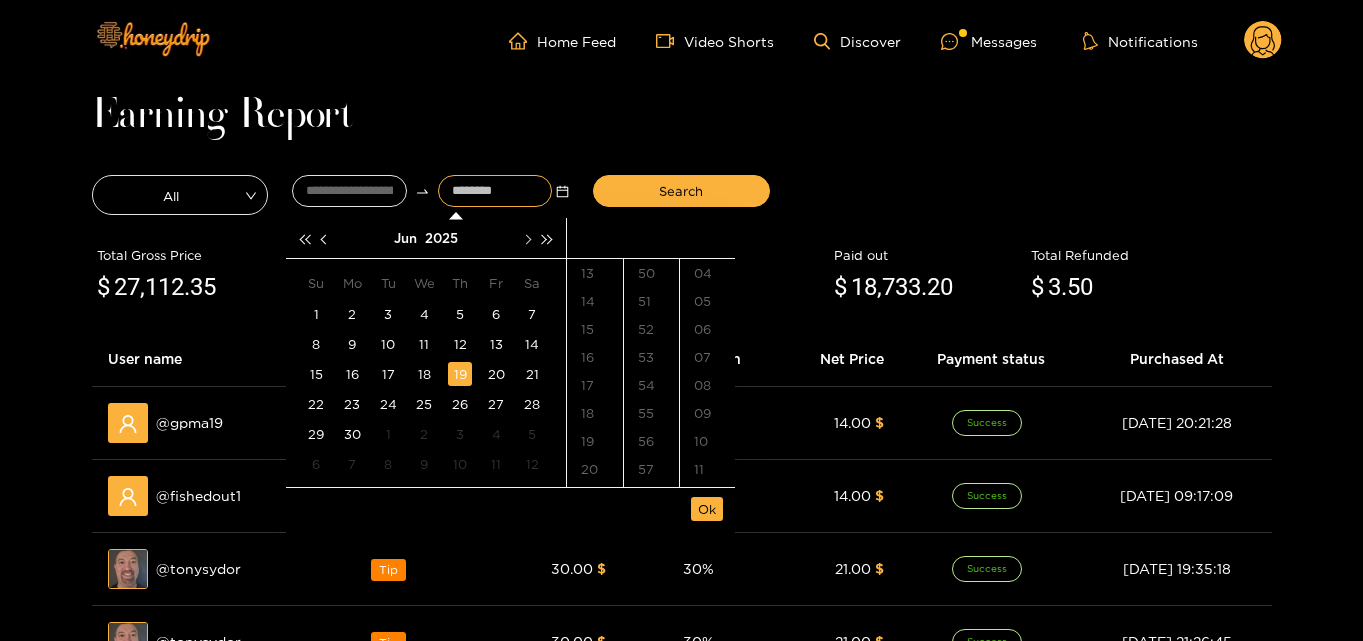 click at bounding box center [526, 238] 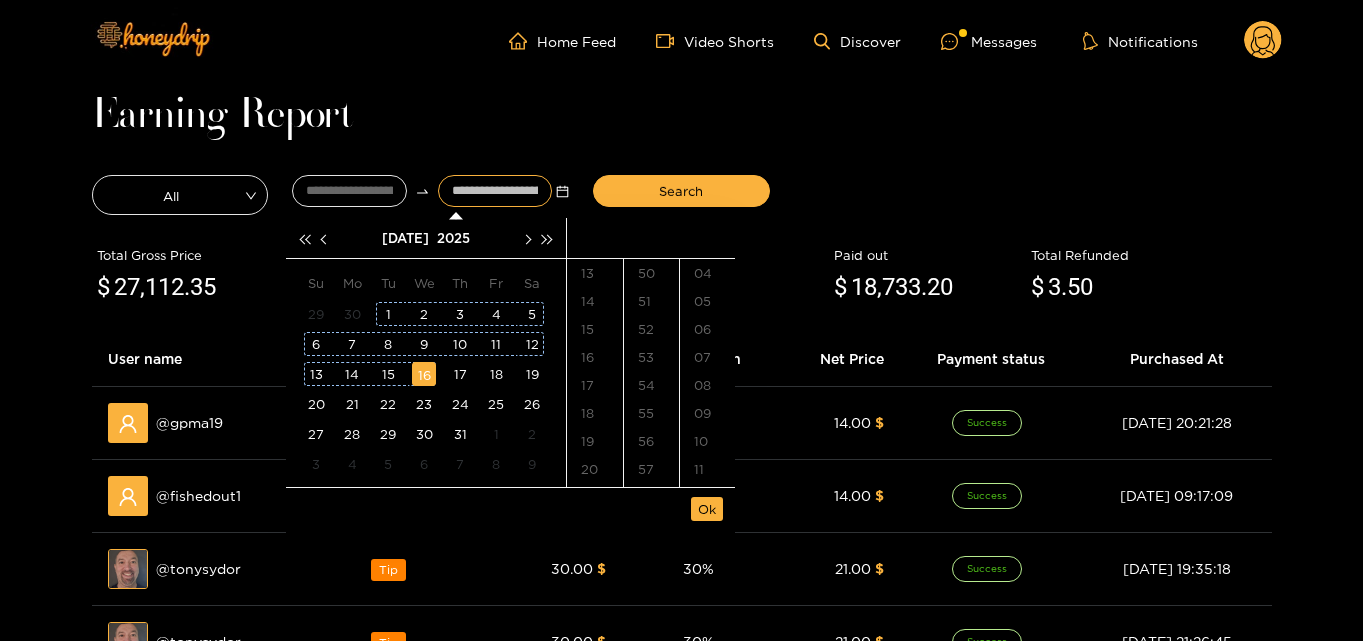 click on "16" at bounding box center (424, 374) 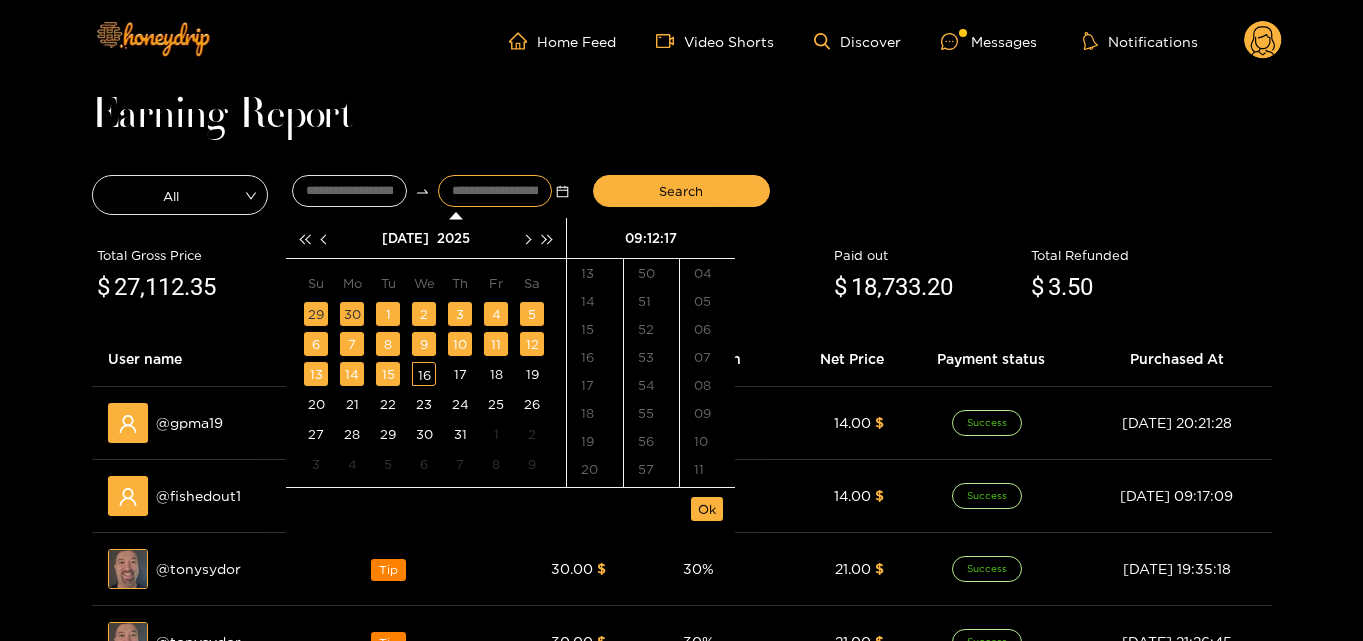 scroll, scrollTop: 290, scrollLeft: 0, axis: vertical 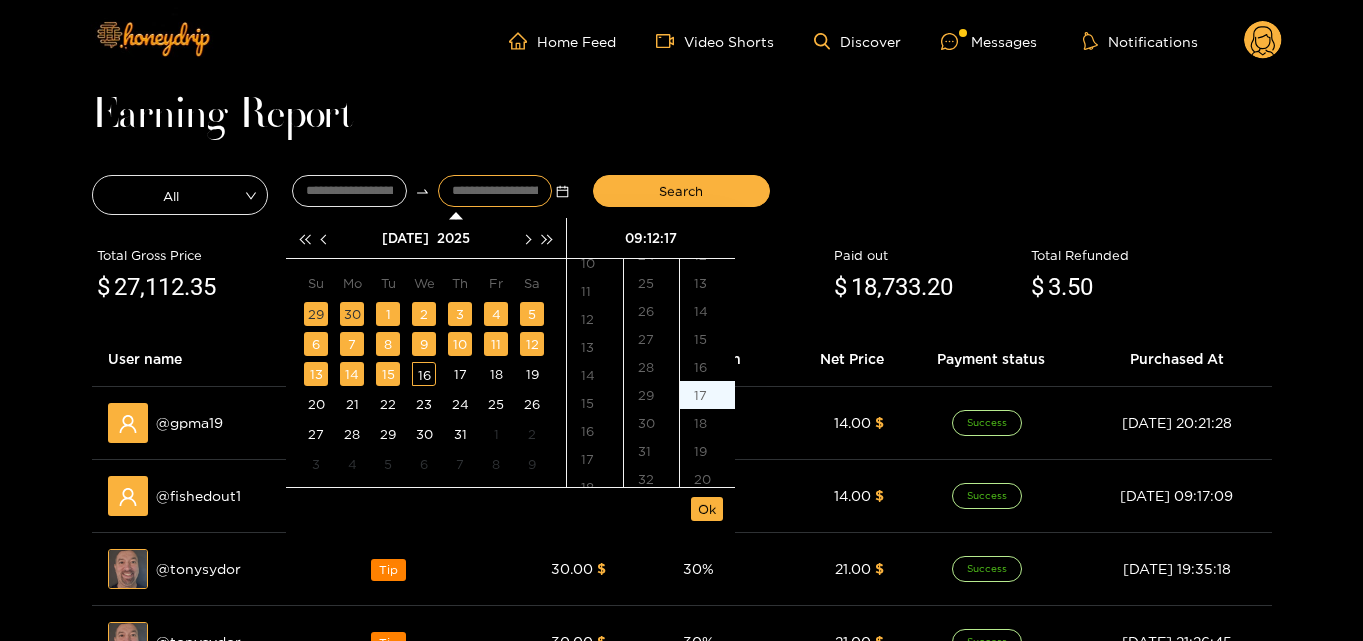 type on "**********" 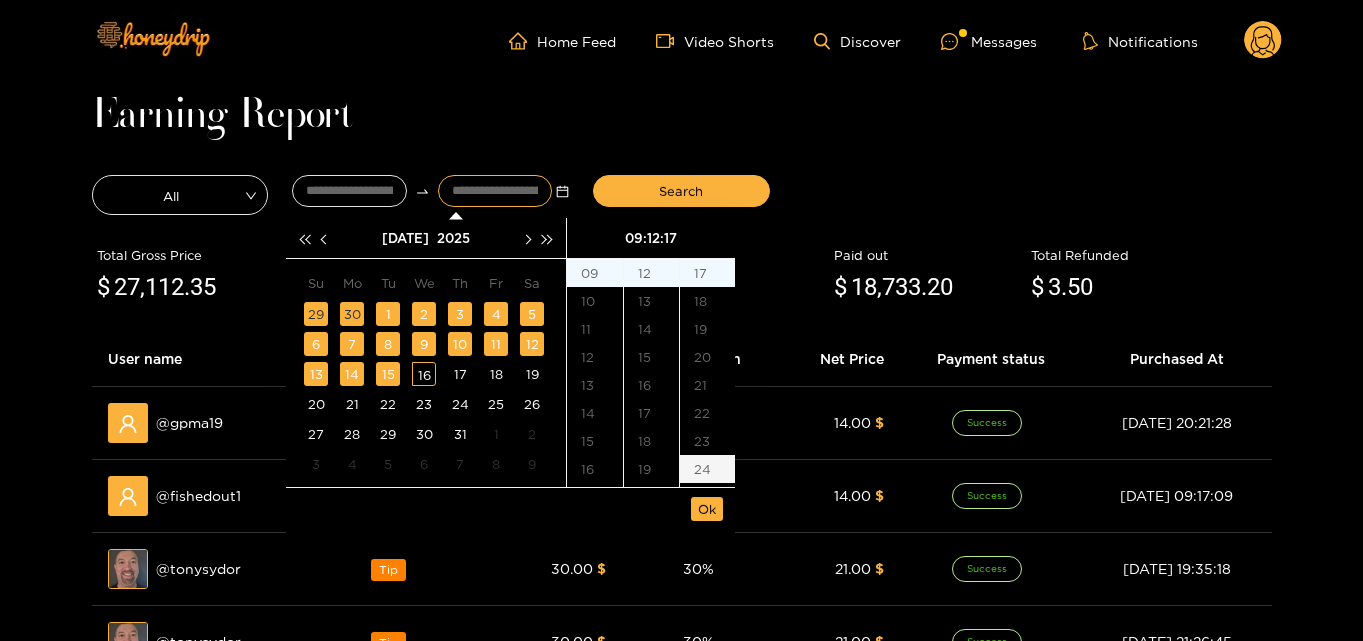 scroll, scrollTop: 252, scrollLeft: 0, axis: vertical 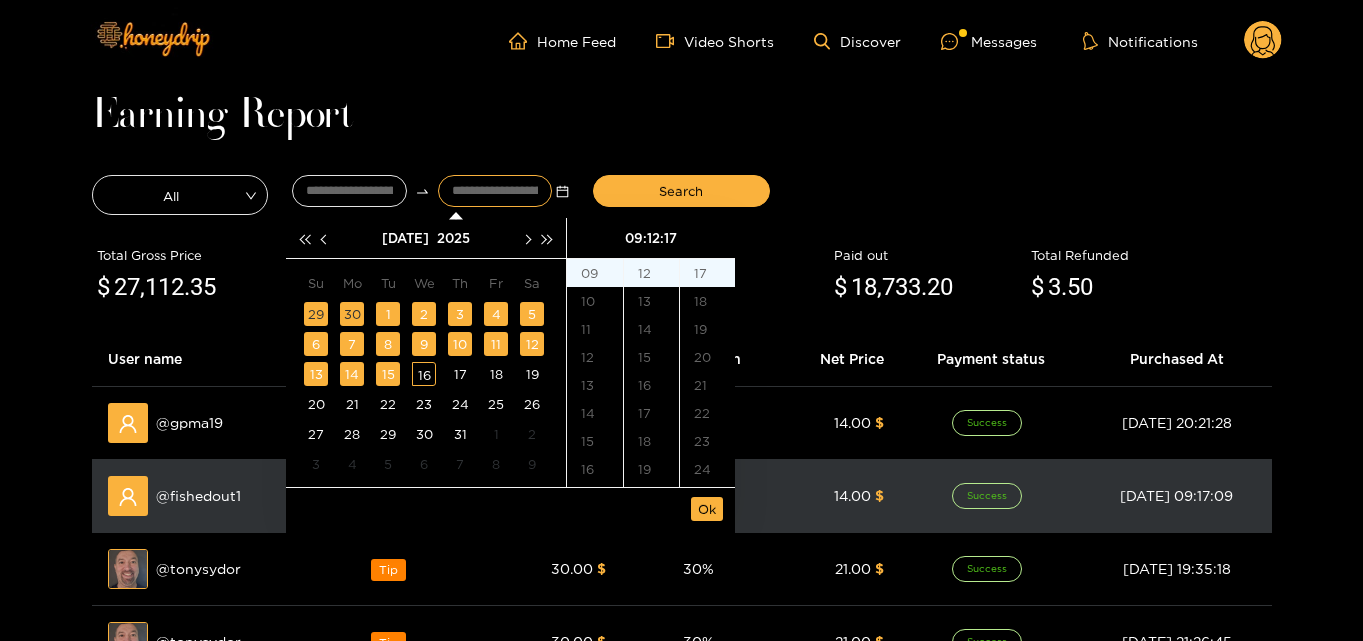 drag, startPoint x: 717, startPoint y: 501, endPoint x: 713, endPoint y: 482, distance: 19.416489 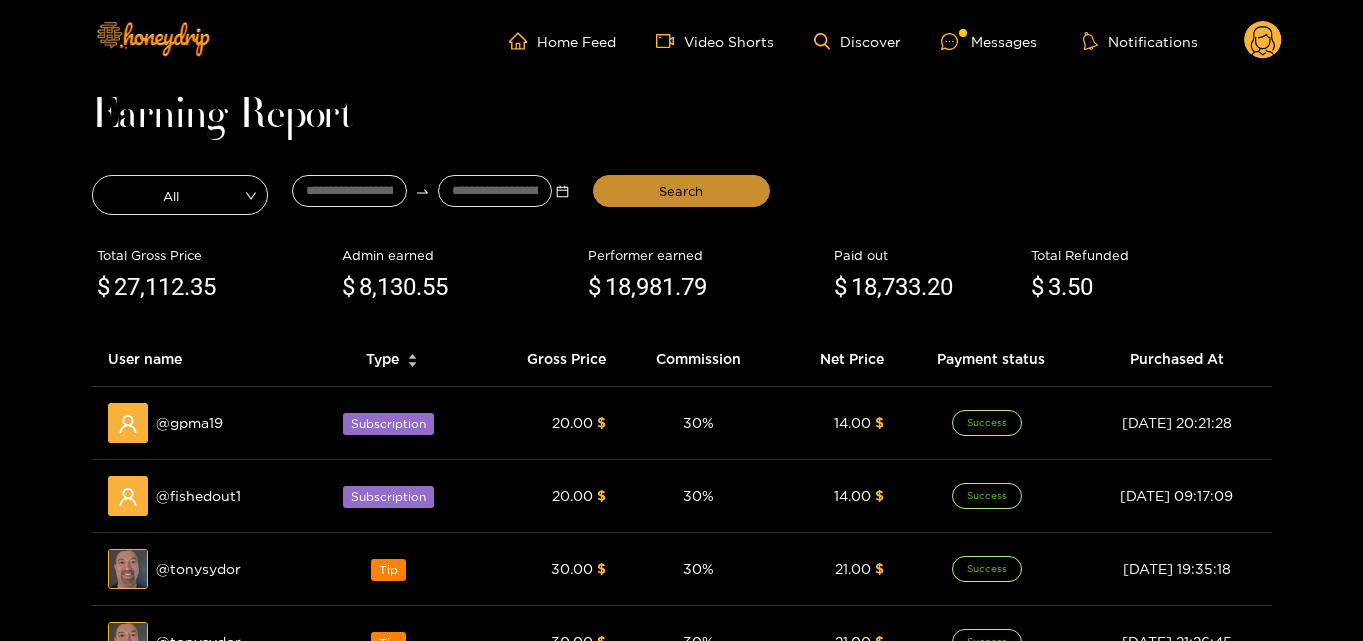 click on "Search" at bounding box center [681, 191] 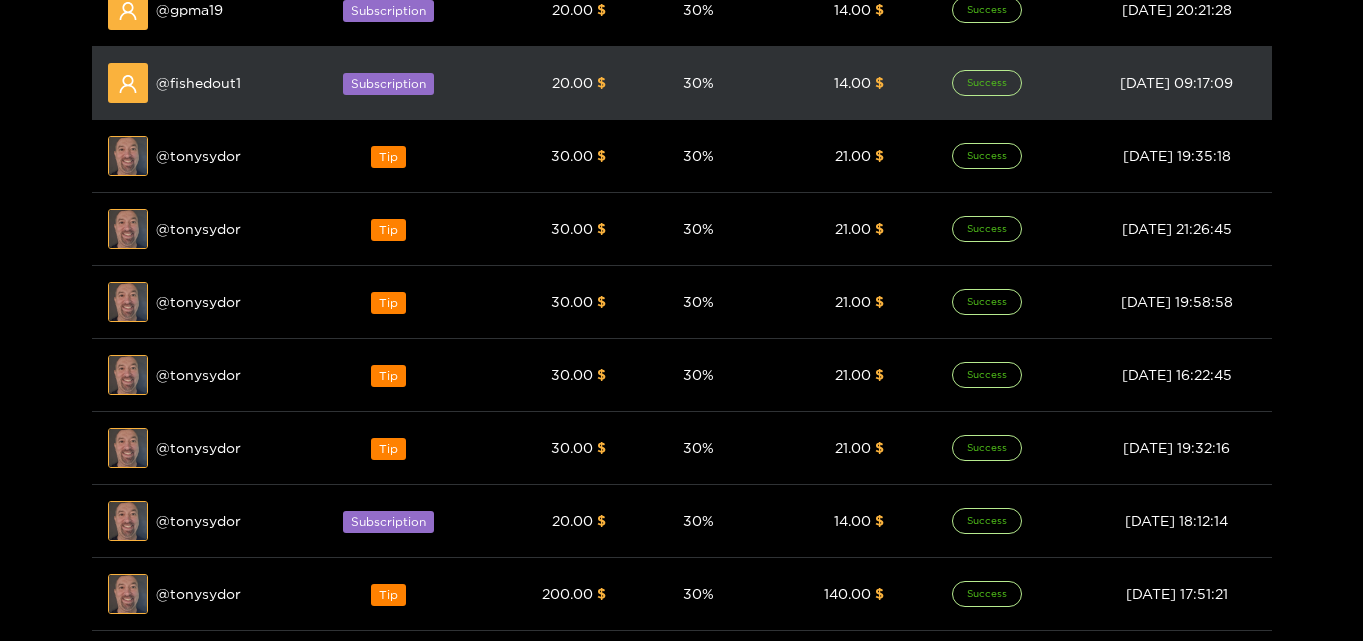 scroll, scrollTop: 600, scrollLeft: 0, axis: vertical 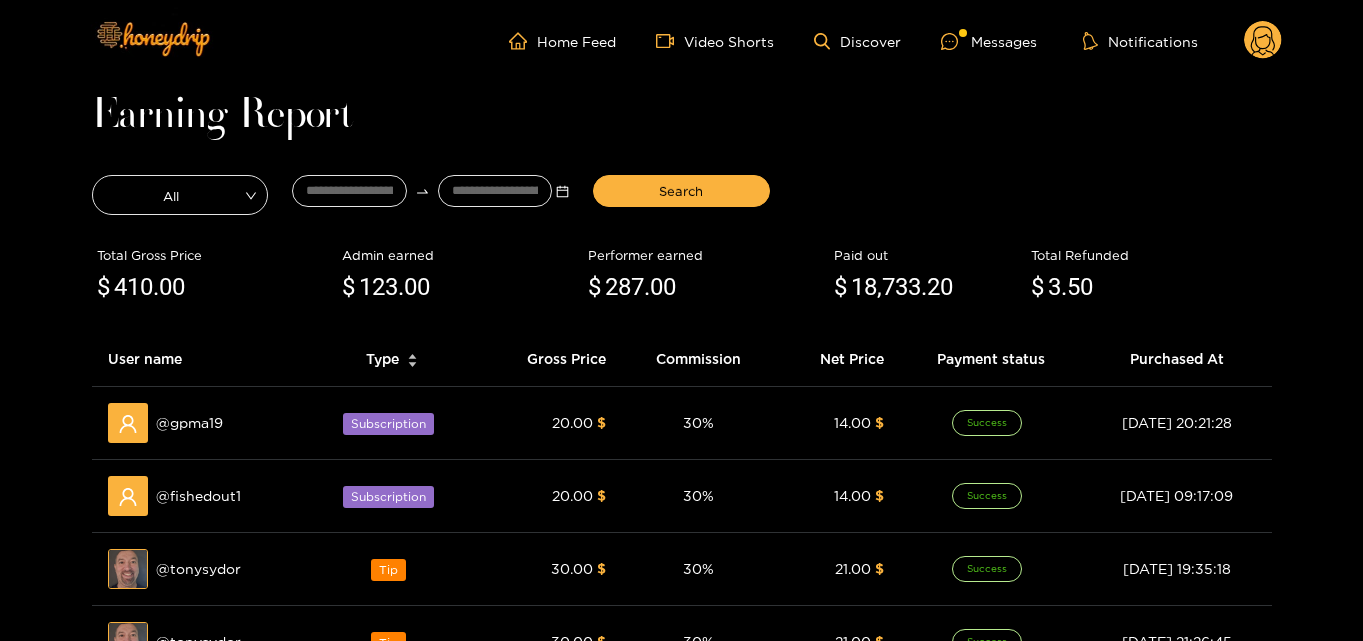 click 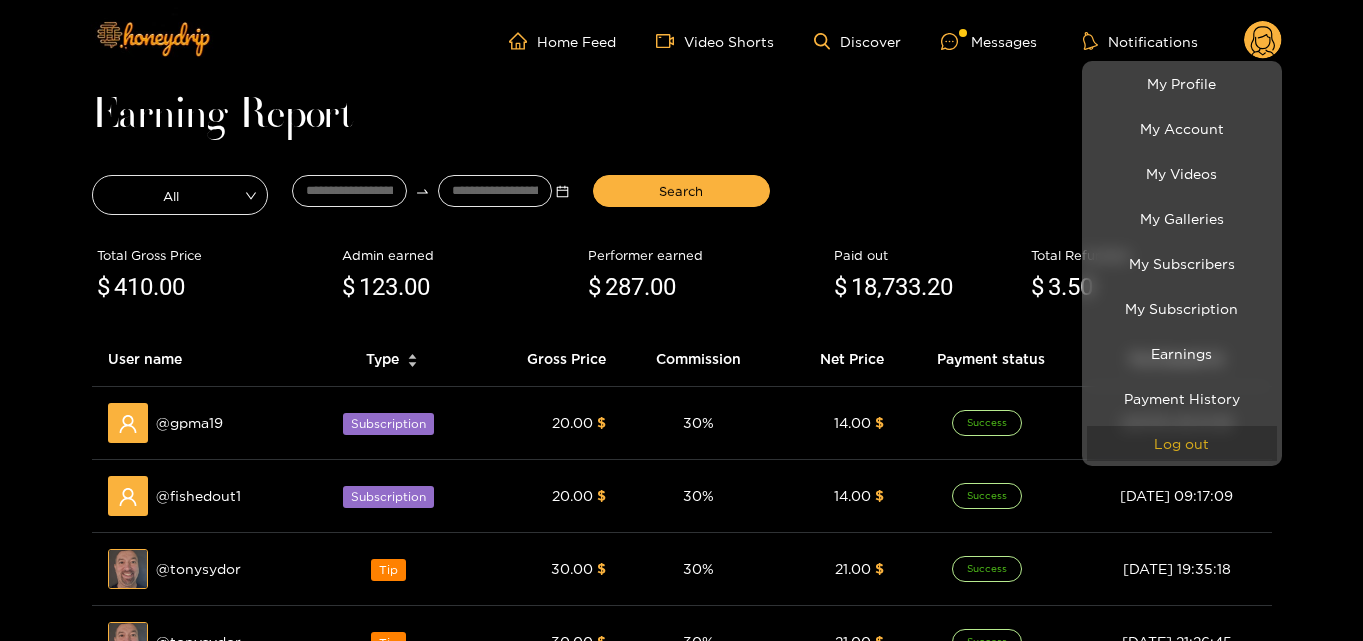 click on "Log out" at bounding box center [1182, 443] 